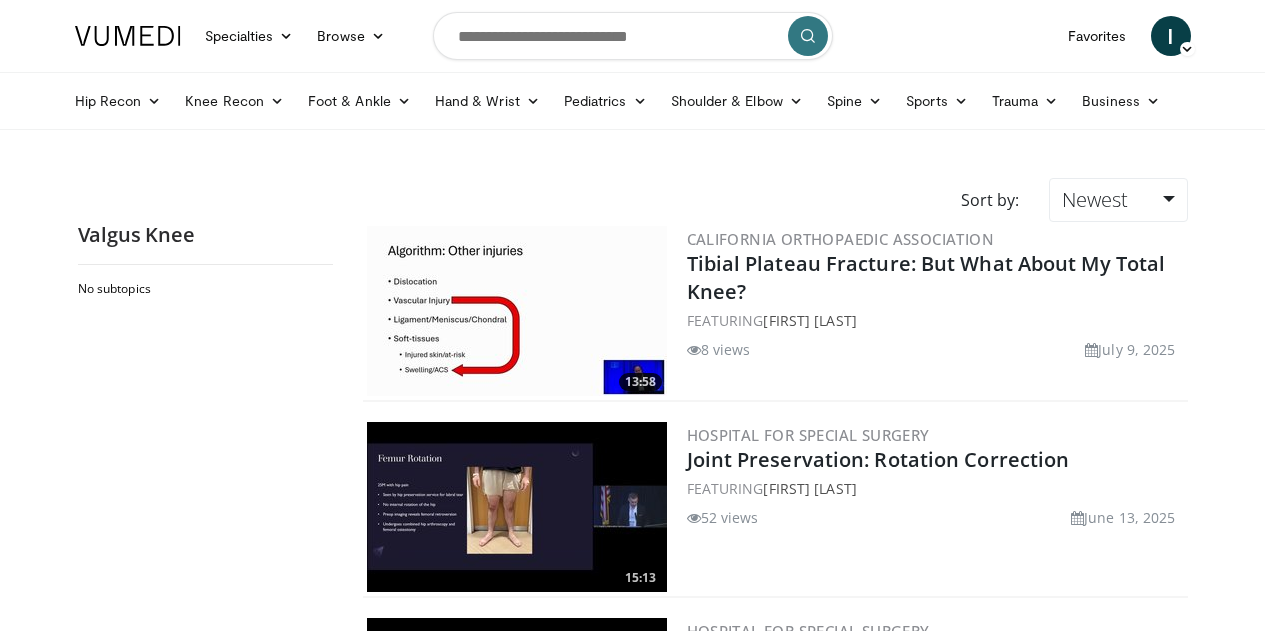 scroll, scrollTop: 0, scrollLeft: 0, axis: both 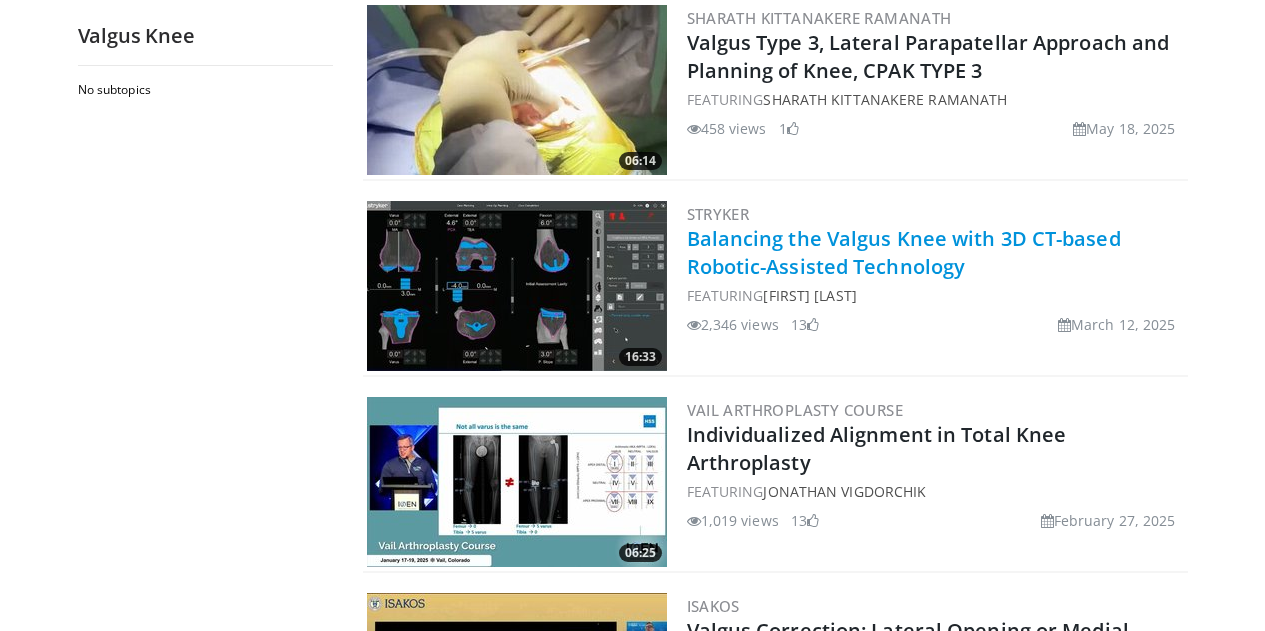 click on "Balancing the Valgus Knee with 3D CT-based Robotic-Assisted Technology" at bounding box center [904, 252] 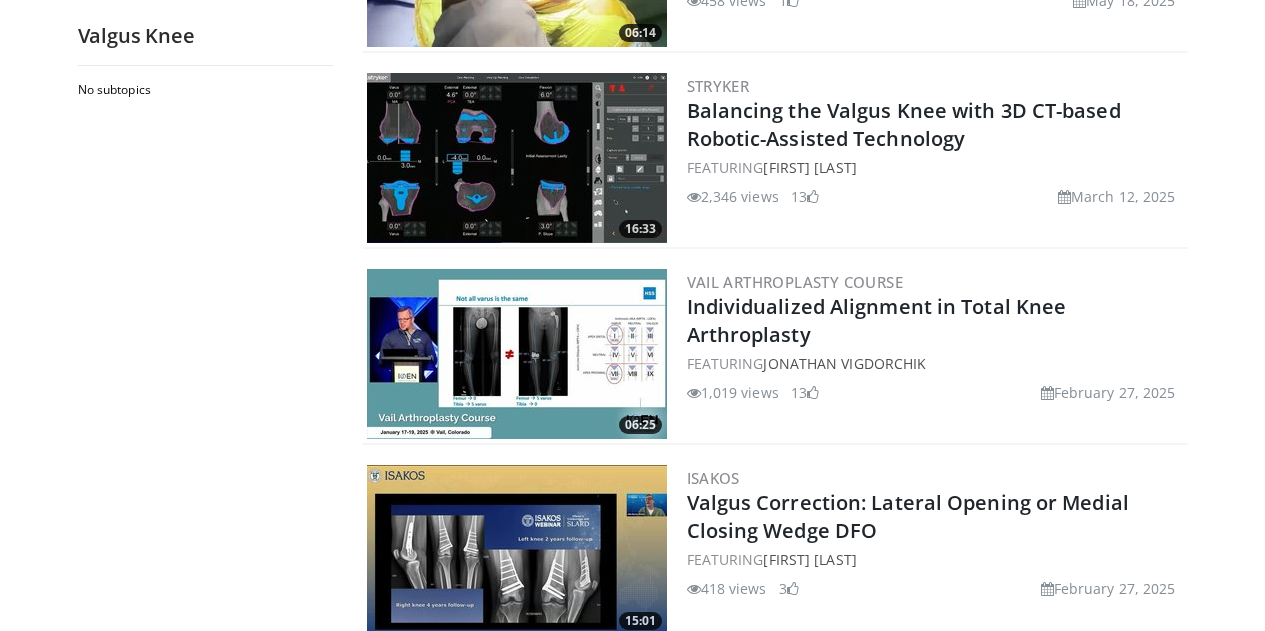 scroll, scrollTop: 1738, scrollLeft: 0, axis: vertical 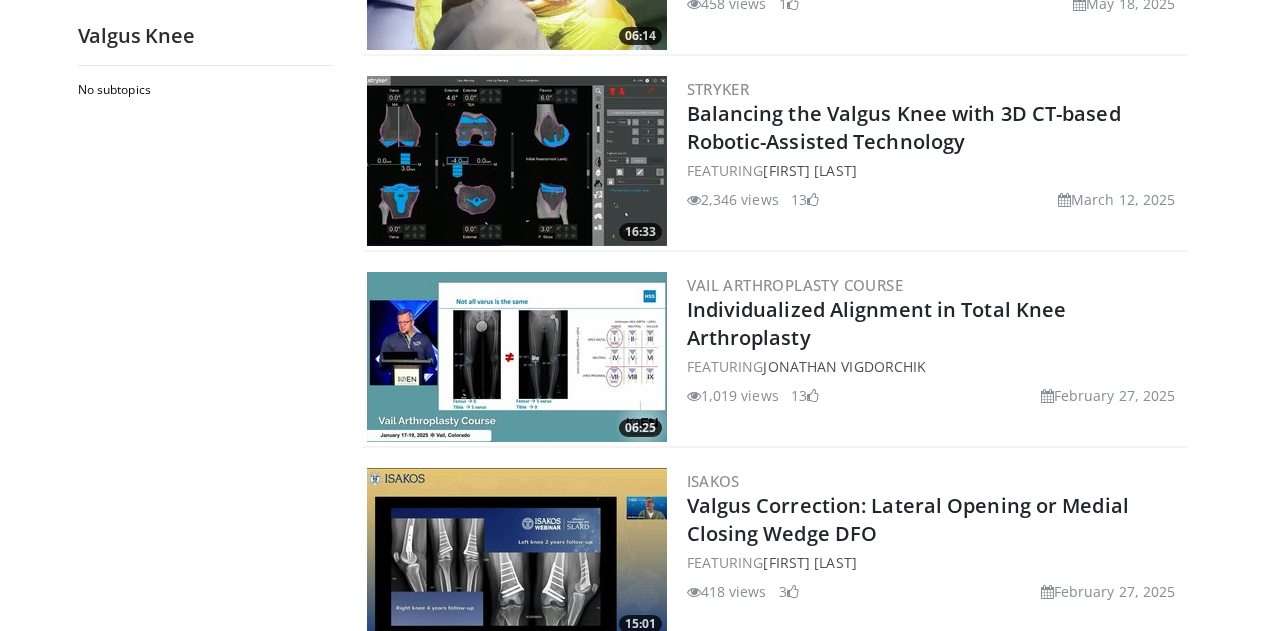 click on "Vail Arthroplasty Course
Individualized Alignment in Total Knee Arthroplasty
FEATURING
Jonathan Vigdorchik
1,019 views
February 27, 2025
13" at bounding box center [935, 357] 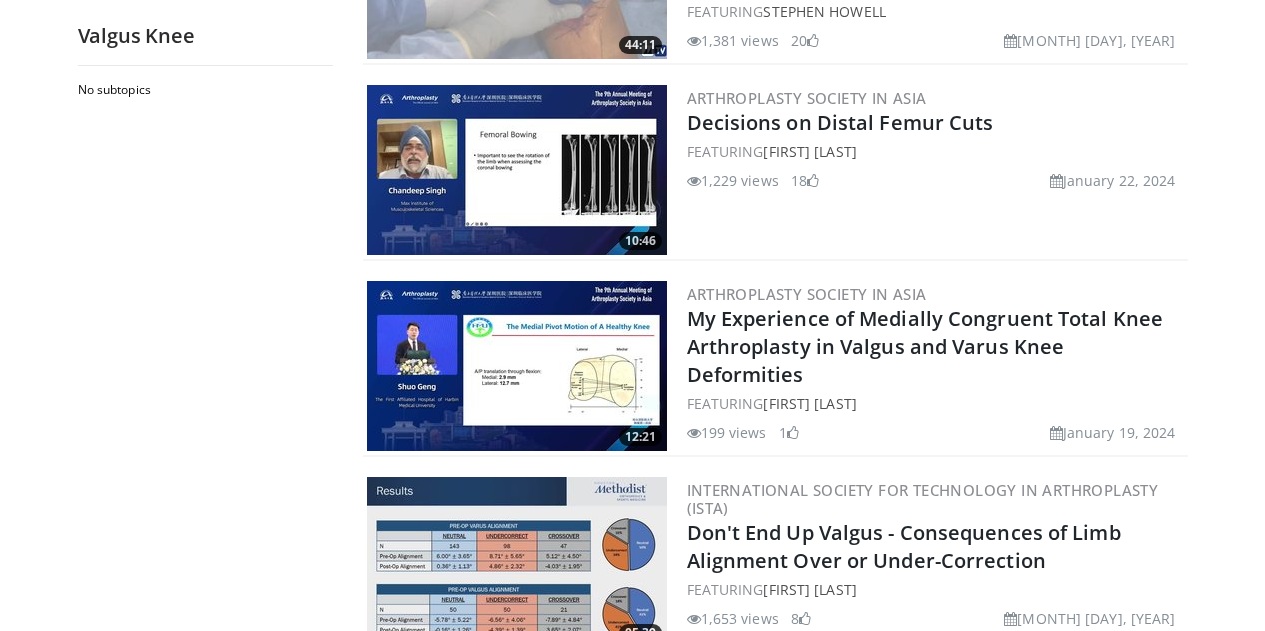 scroll, scrollTop: 4493, scrollLeft: 0, axis: vertical 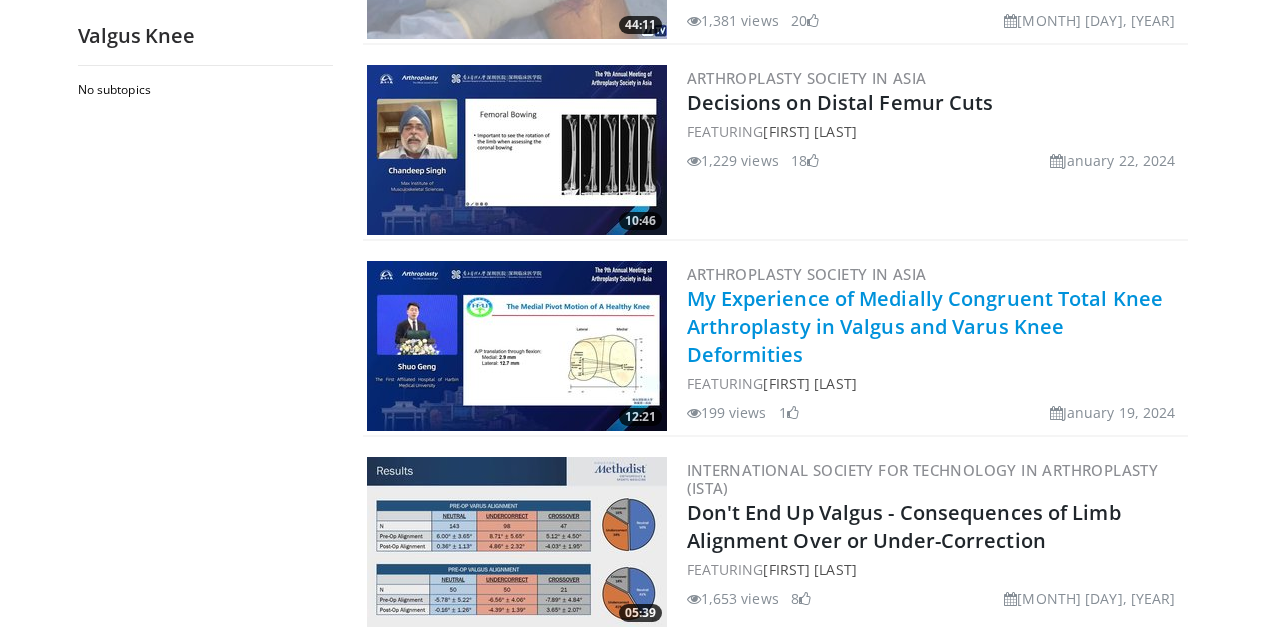 click on "My Experience of Medially Congruent Total Knee Arthroplasty in Valgus and Varus Knee Deformities" at bounding box center [925, 326] 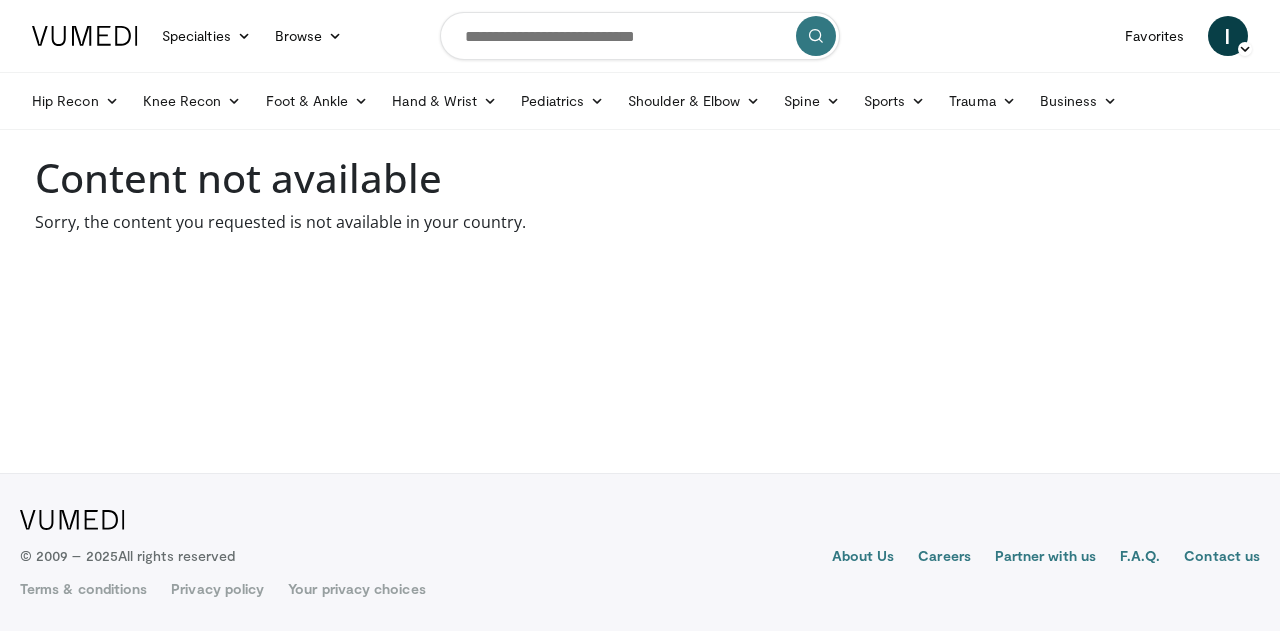 scroll, scrollTop: 0, scrollLeft: 0, axis: both 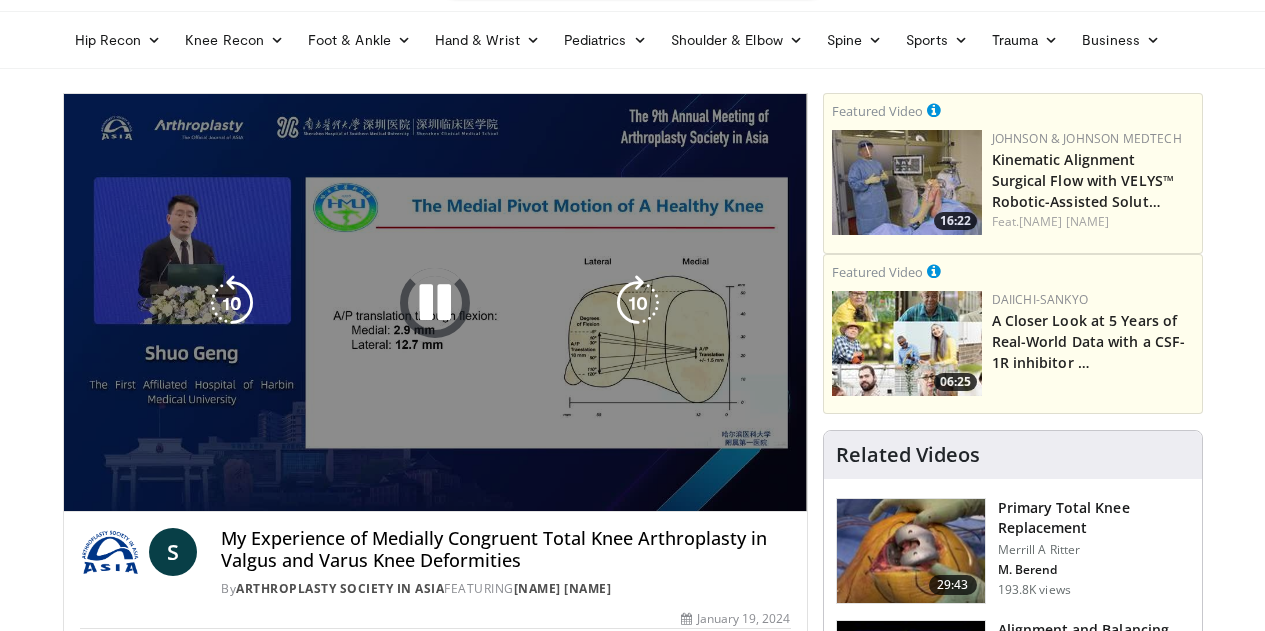click on "10 seconds
Tap to unmute" at bounding box center (435, 302) 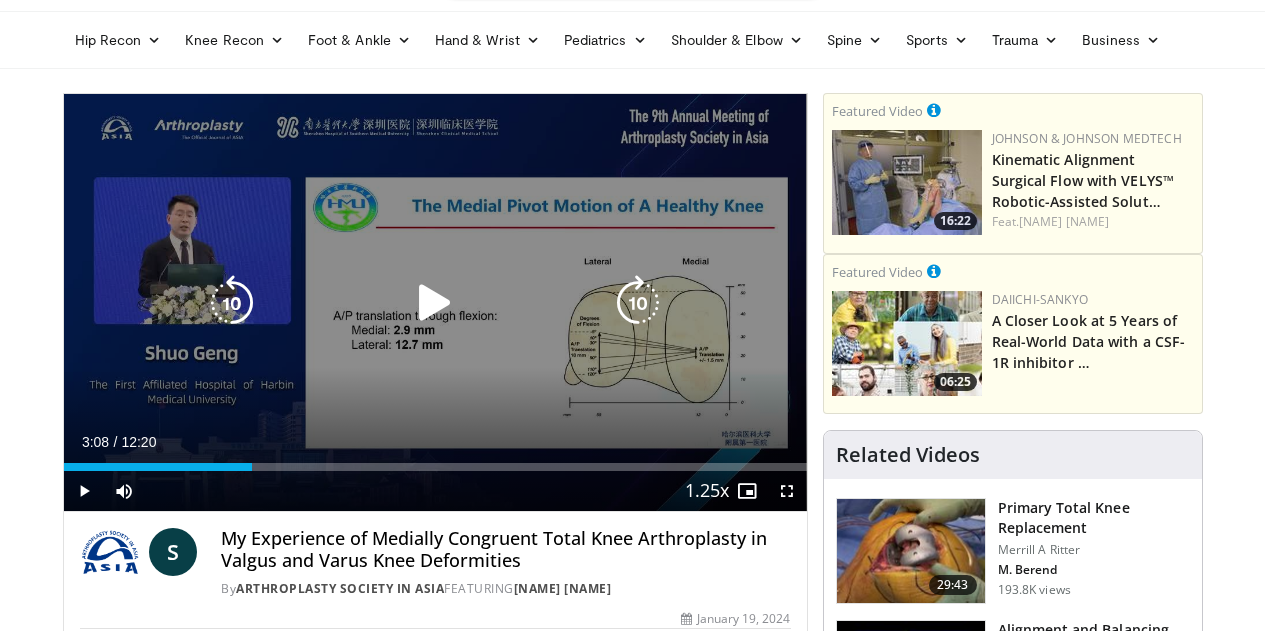 click at bounding box center (435, 303) 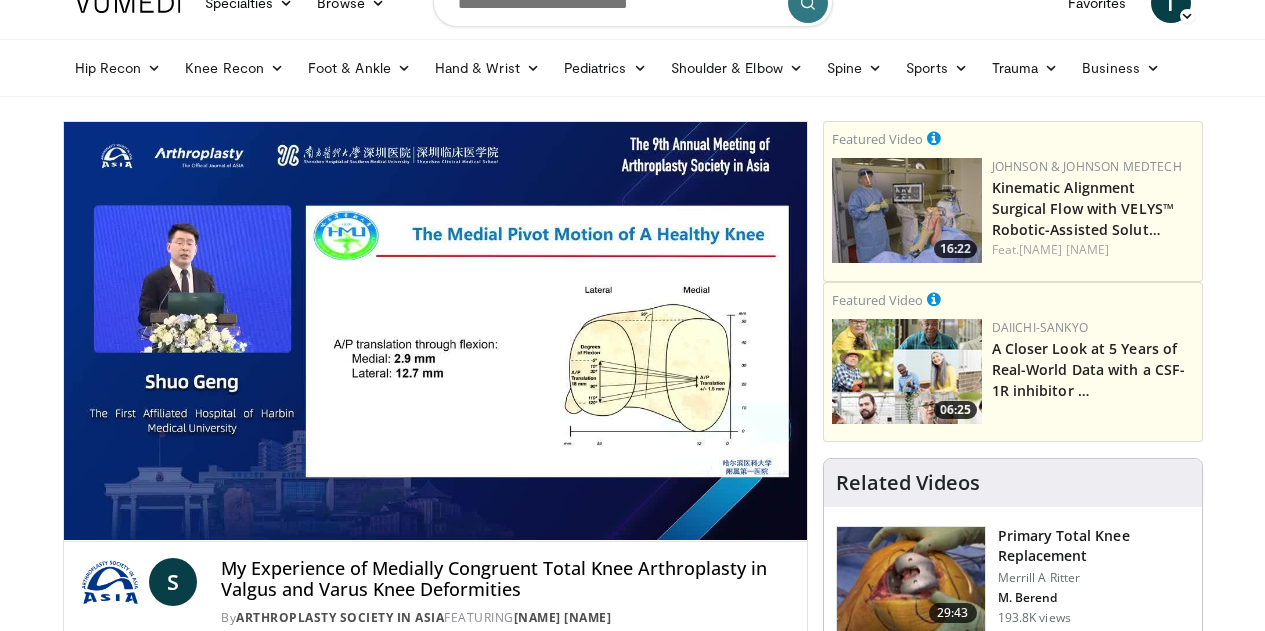 scroll, scrollTop: 0, scrollLeft: 0, axis: both 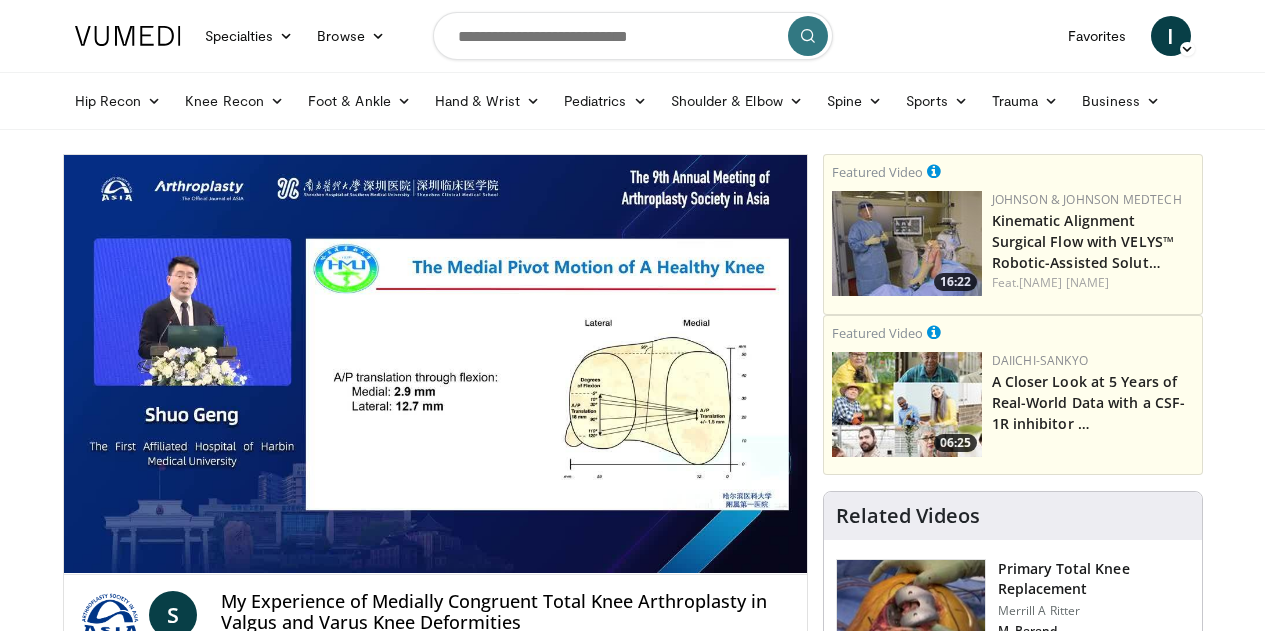 click at bounding box center (633, 36) 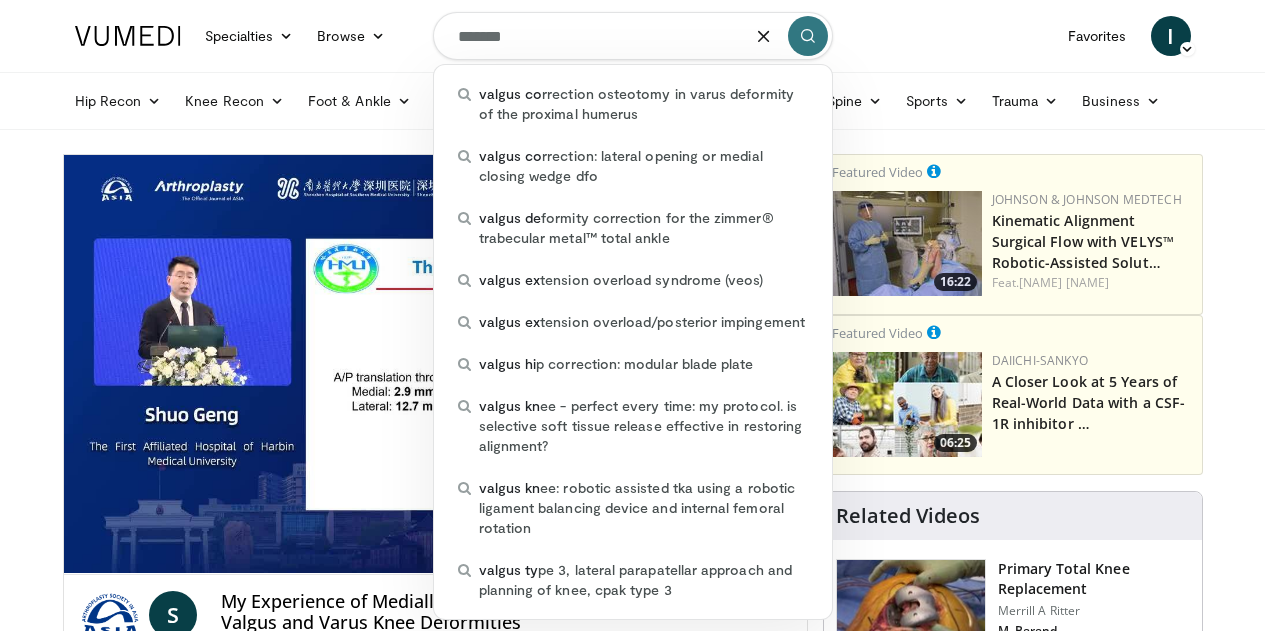click on "******" at bounding box center [633, 36] 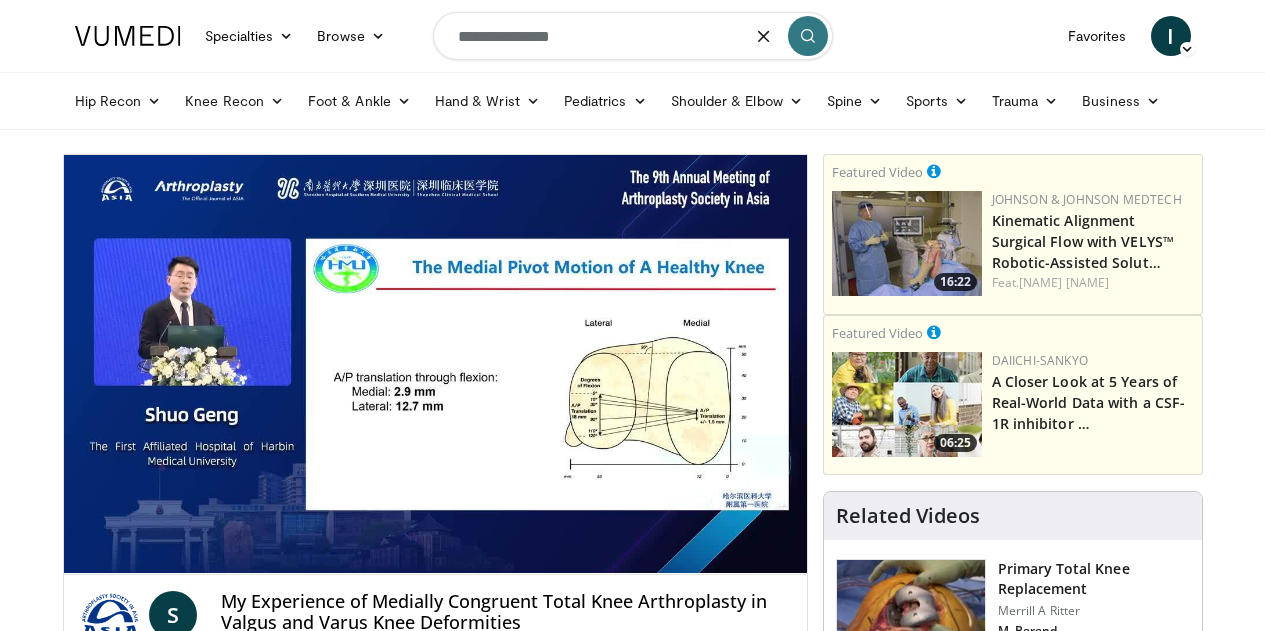 type on "**********" 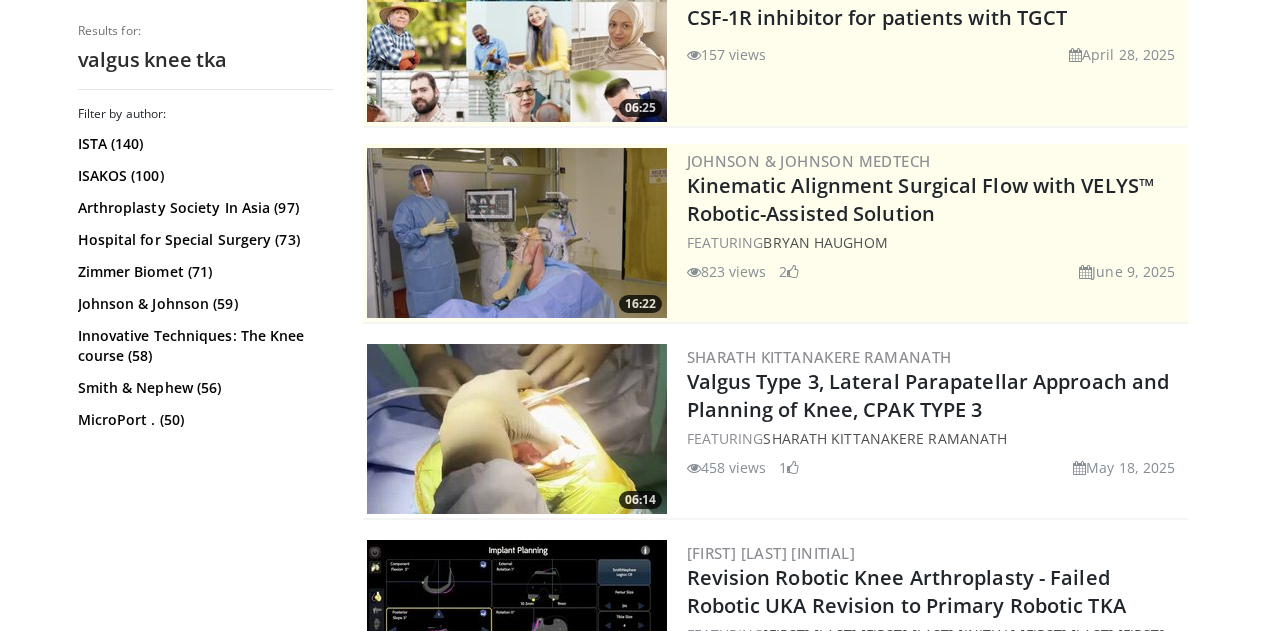 scroll, scrollTop: 276, scrollLeft: 0, axis: vertical 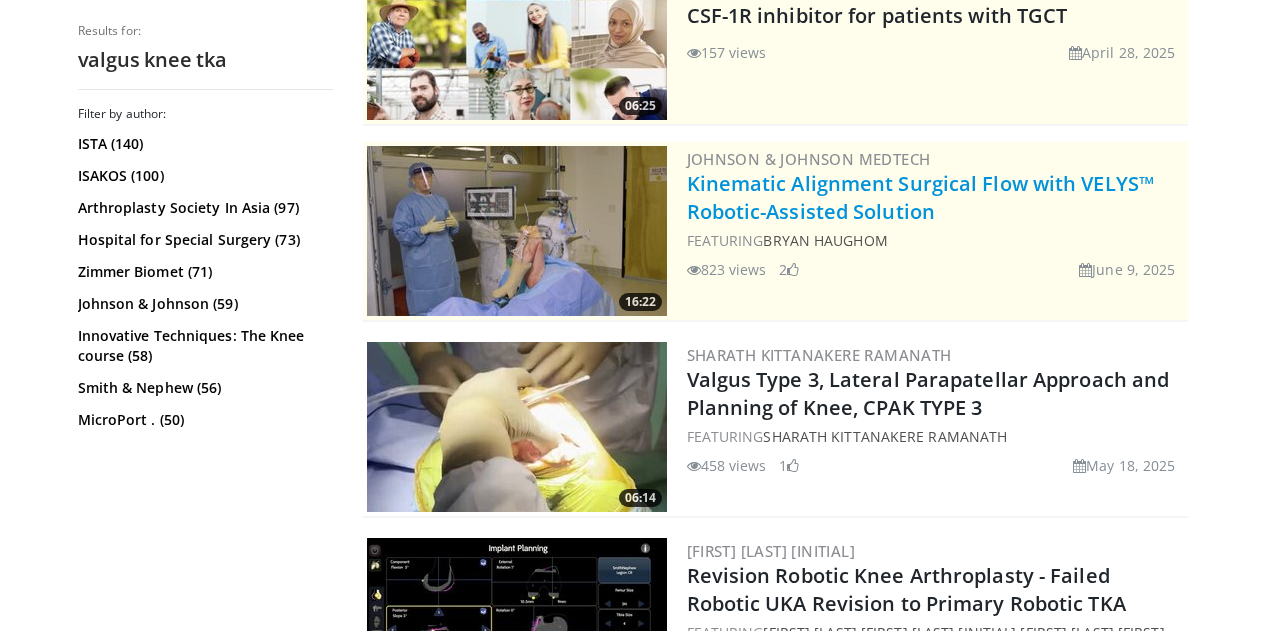 click on "Kinematic Alignment Surgical Flow with VELYS™ Robotic-Assisted Solution" at bounding box center (921, 197) 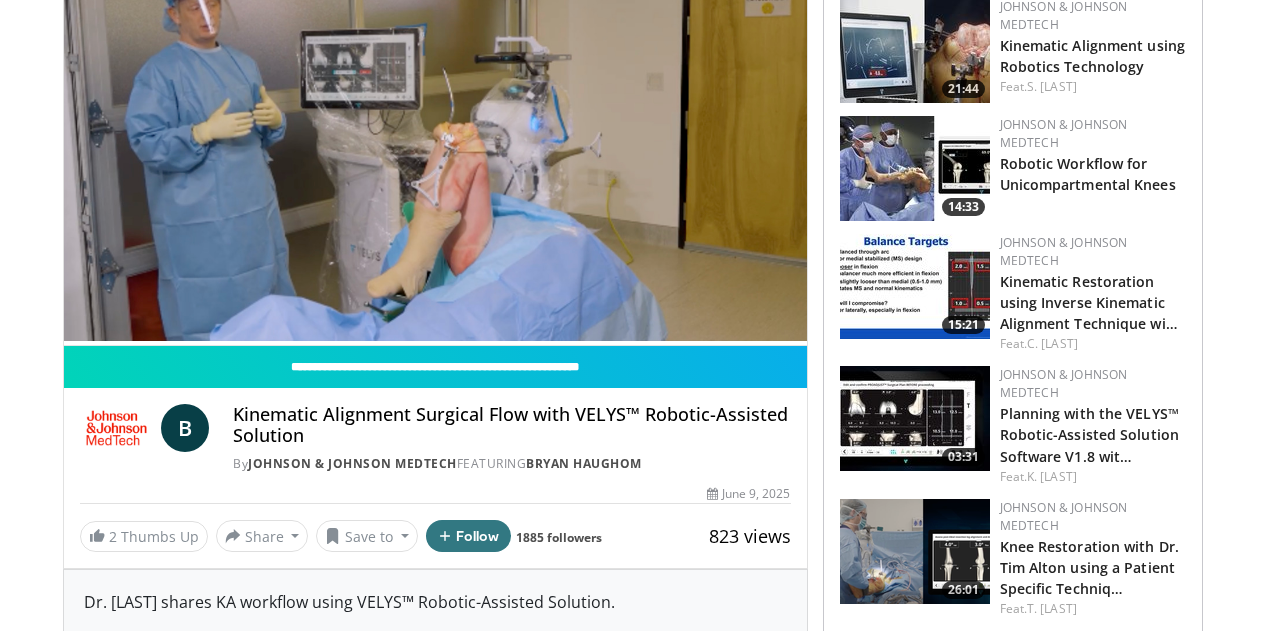 scroll, scrollTop: 223, scrollLeft: 0, axis: vertical 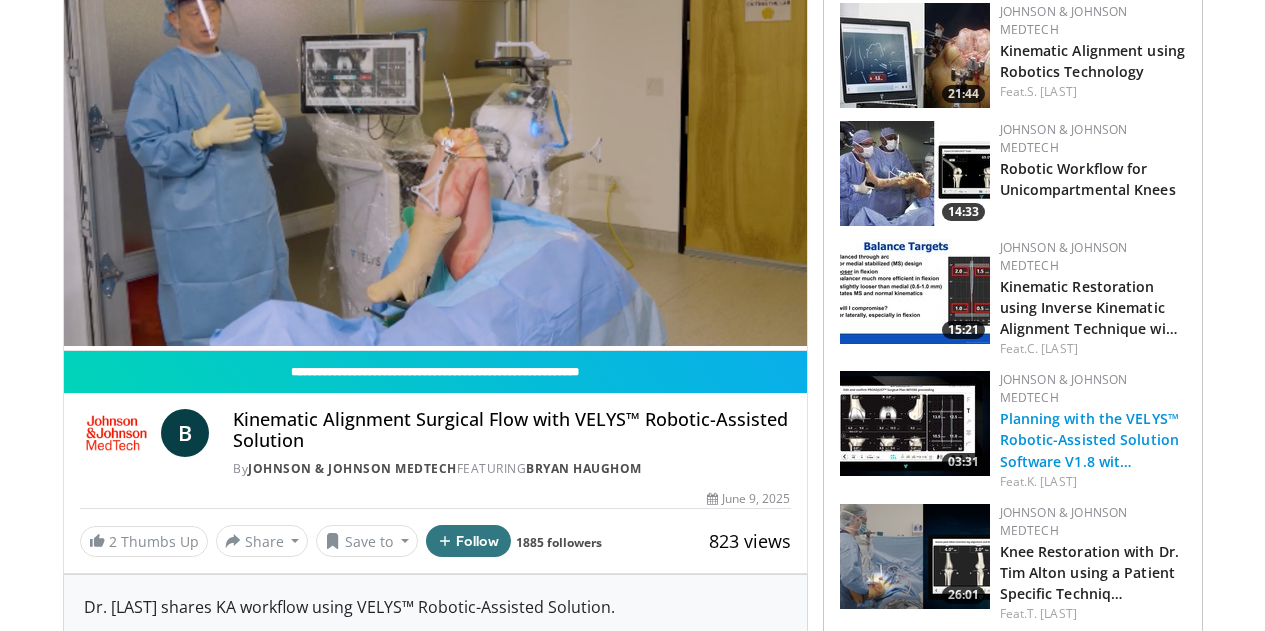 click on "Planning with the VELYS™ Robotic-Assisted Solution Software V1.8 wit…" at bounding box center (1090, 439) 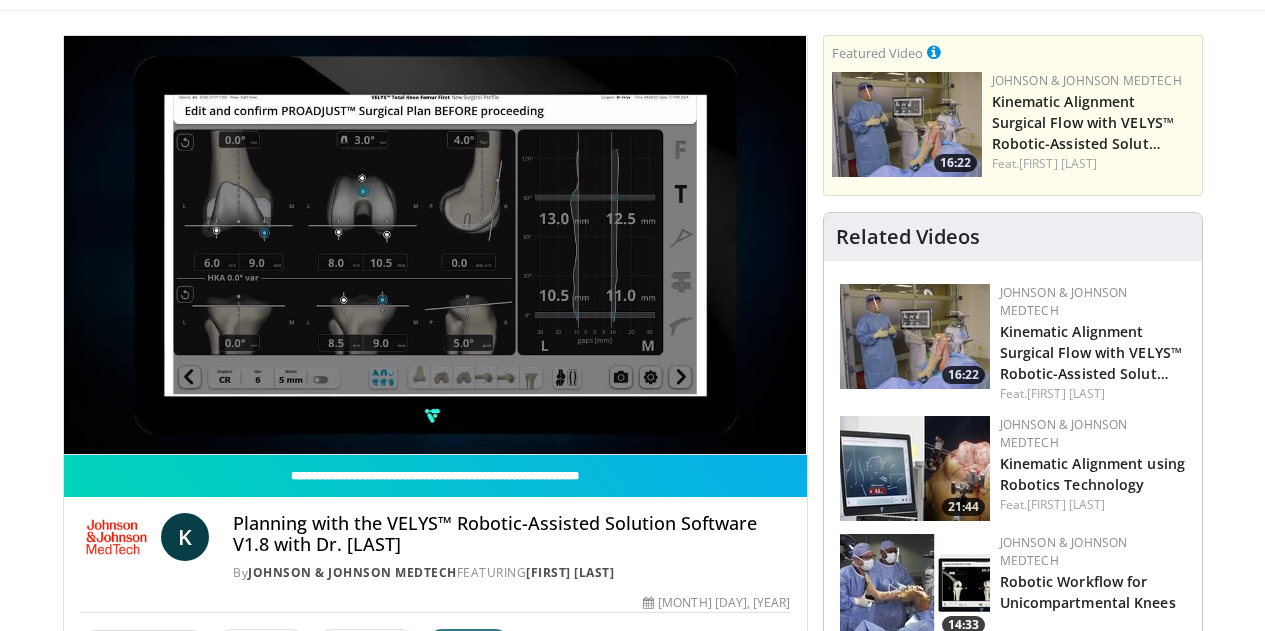 scroll, scrollTop: 110, scrollLeft: 0, axis: vertical 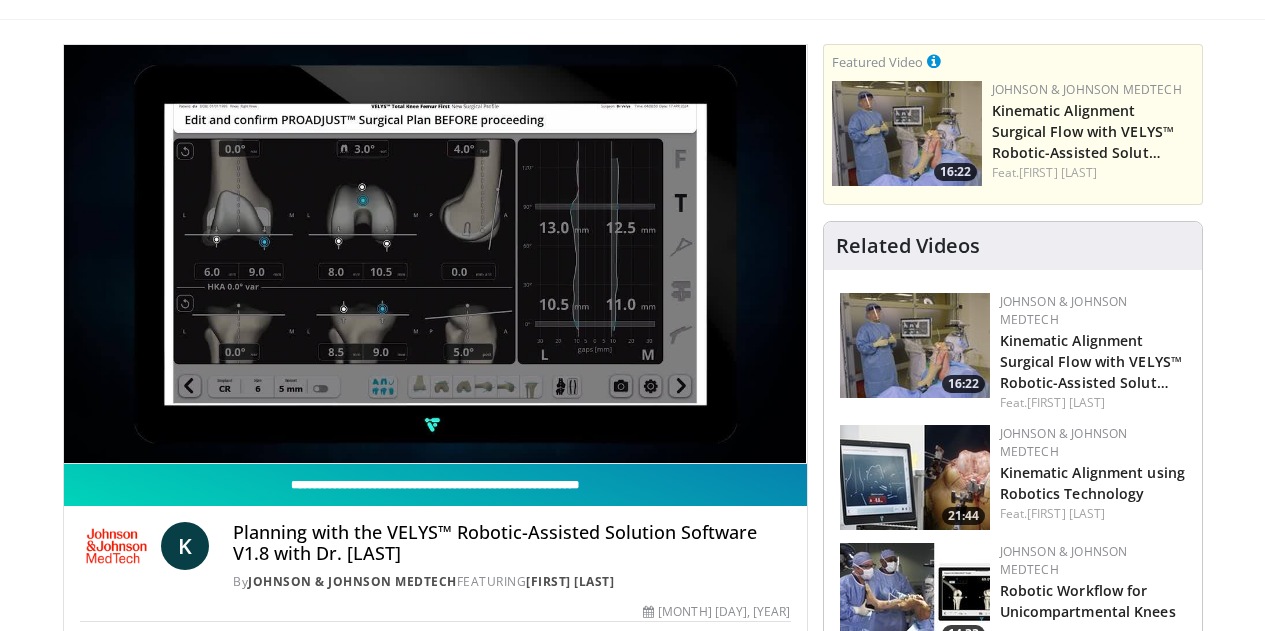 click on "**********" at bounding box center (435, 485) 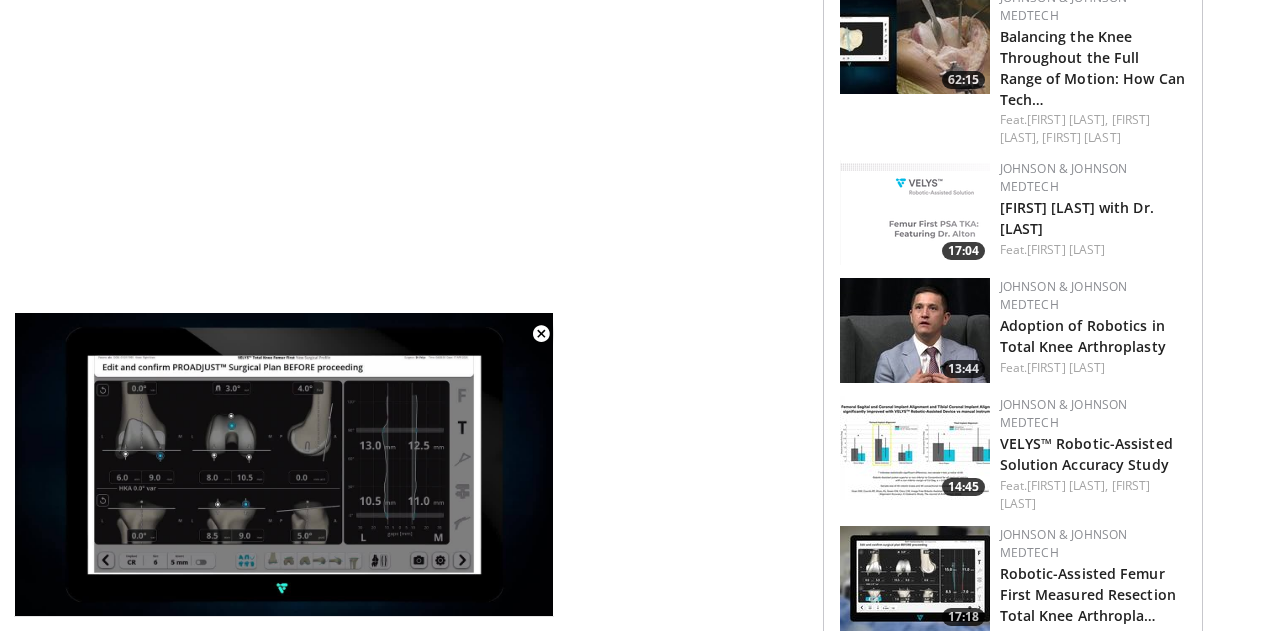 scroll, scrollTop: 1196, scrollLeft: 0, axis: vertical 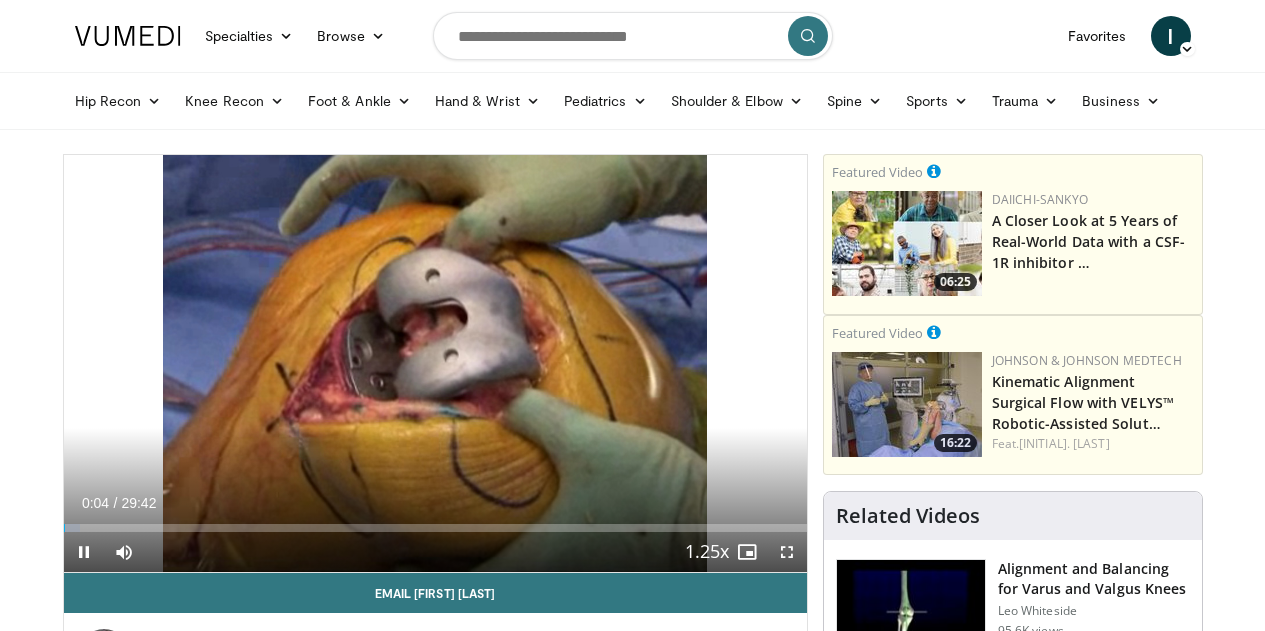 click at bounding box center (633, 36) 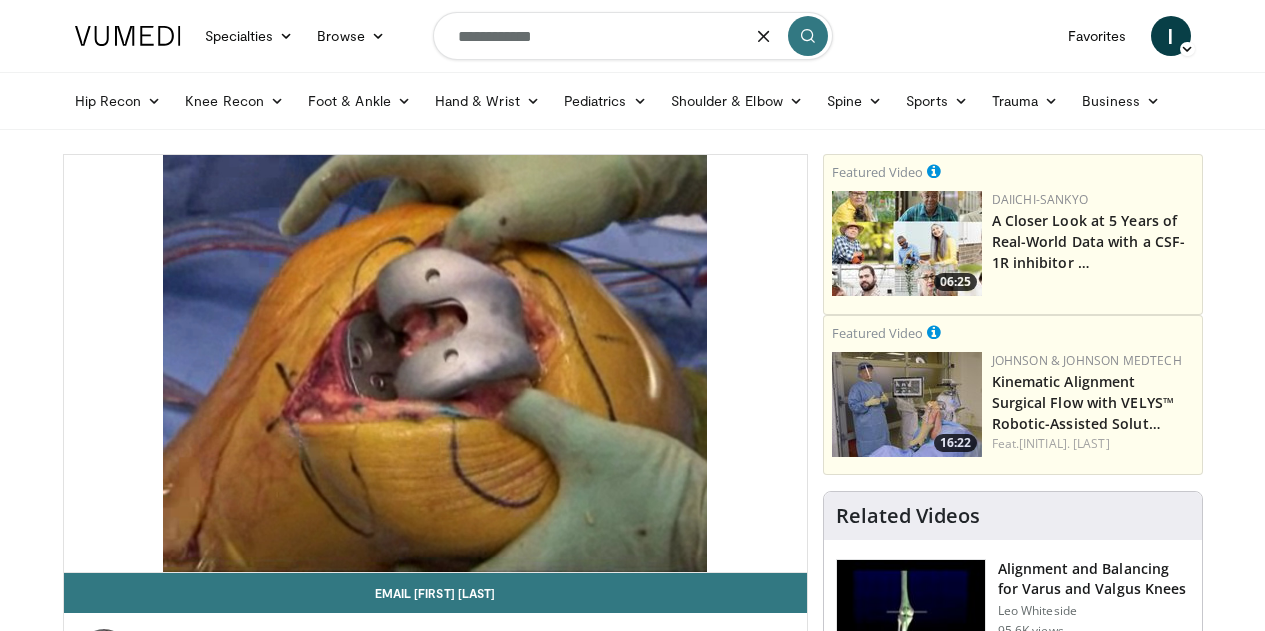 type on "**********" 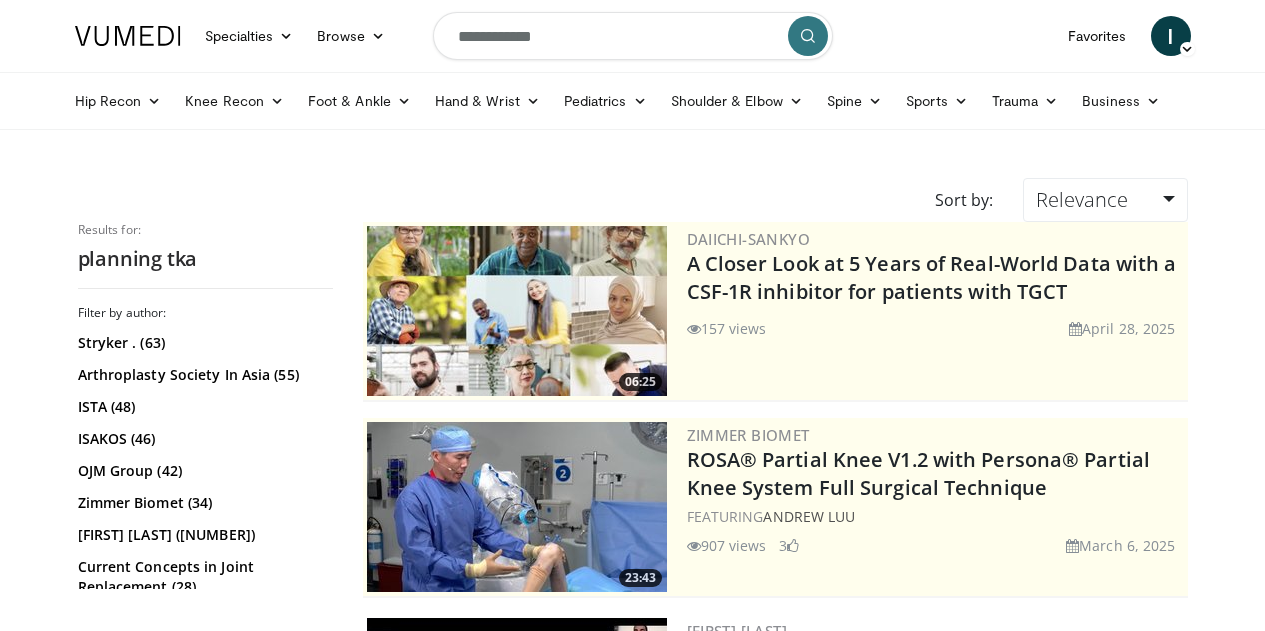 scroll, scrollTop: 139, scrollLeft: 0, axis: vertical 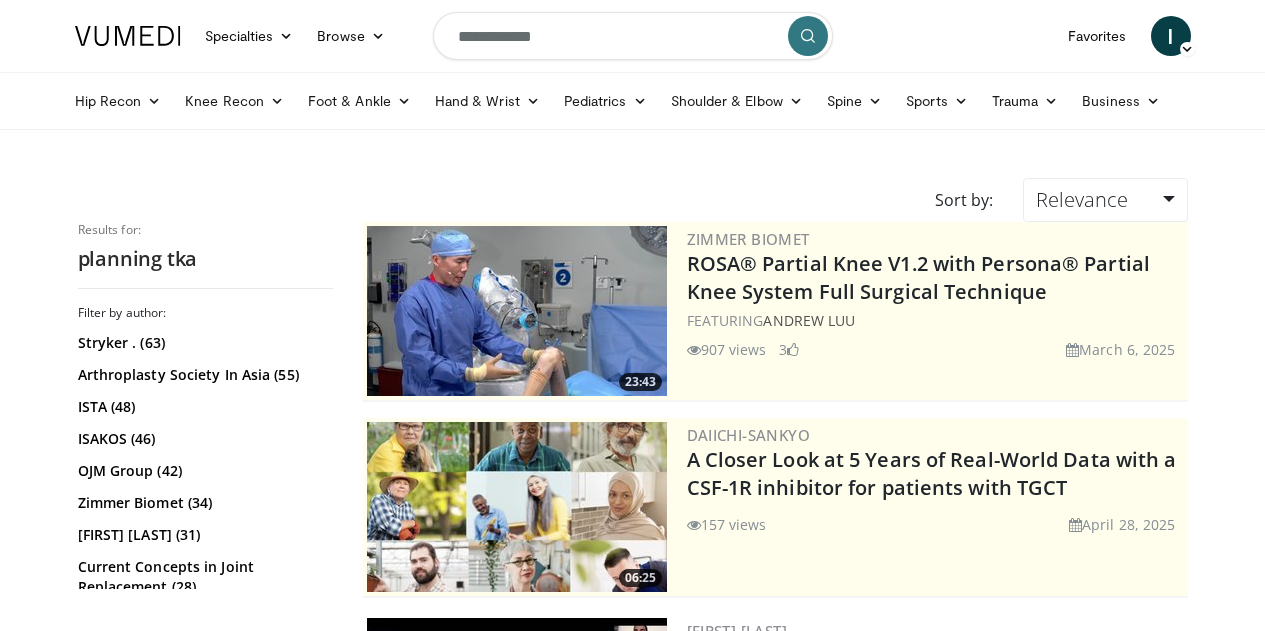 click on "**********" at bounding box center [633, 36] 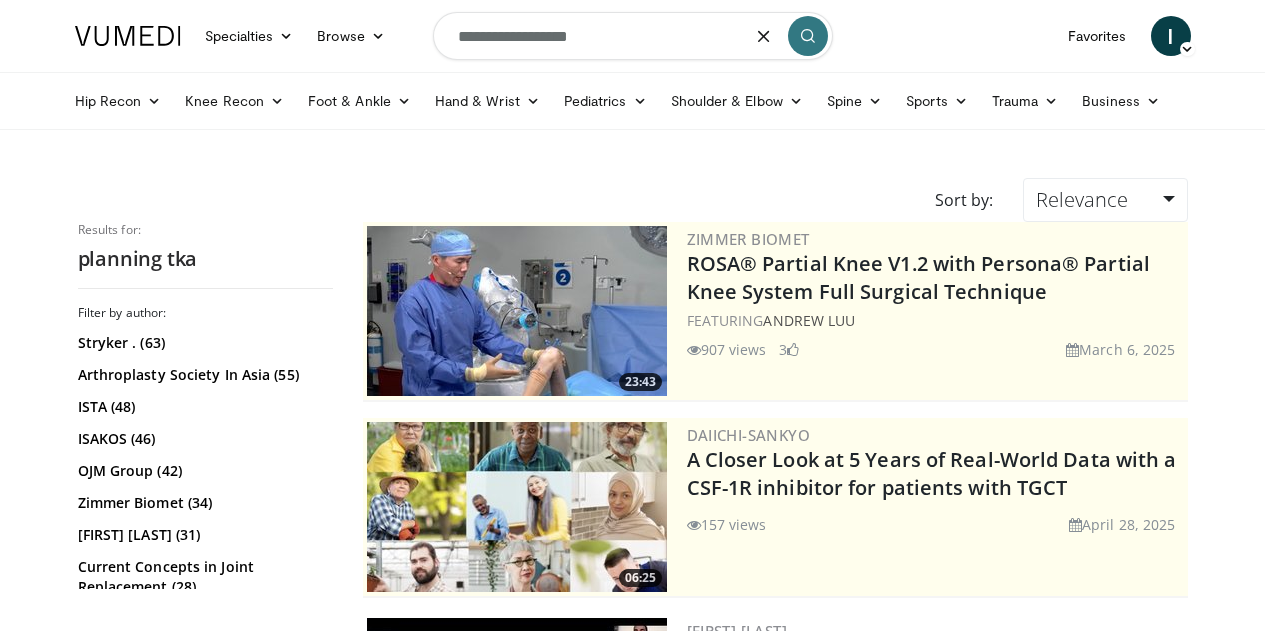 type on "**********" 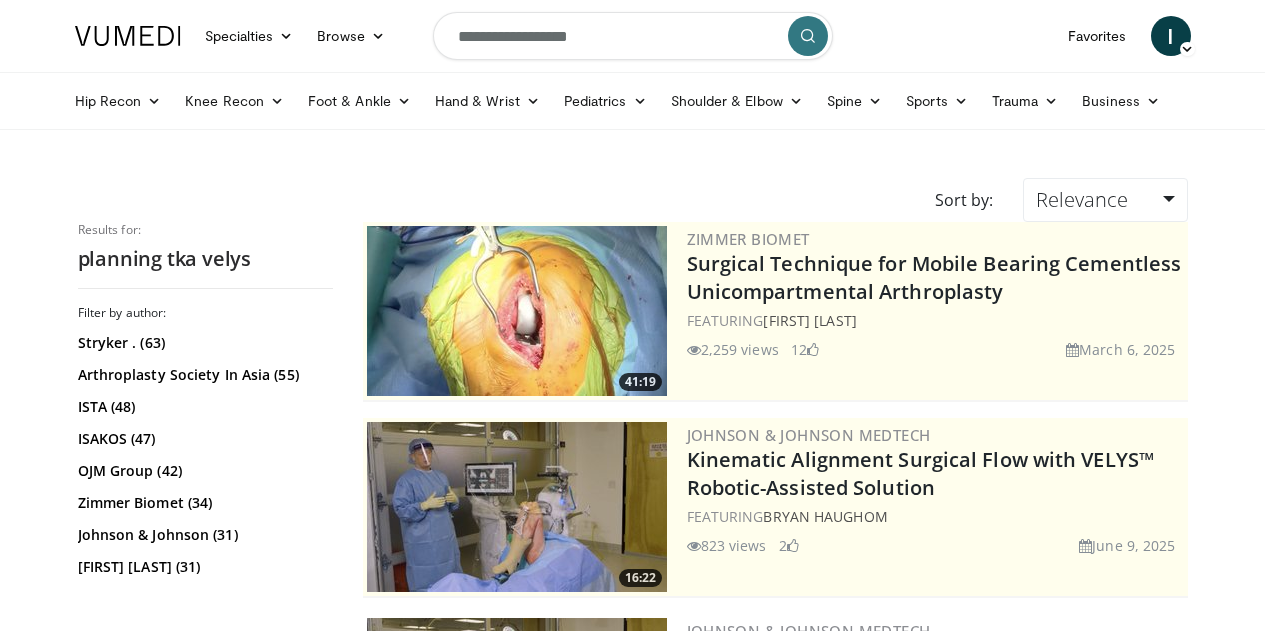scroll, scrollTop: 0, scrollLeft: 0, axis: both 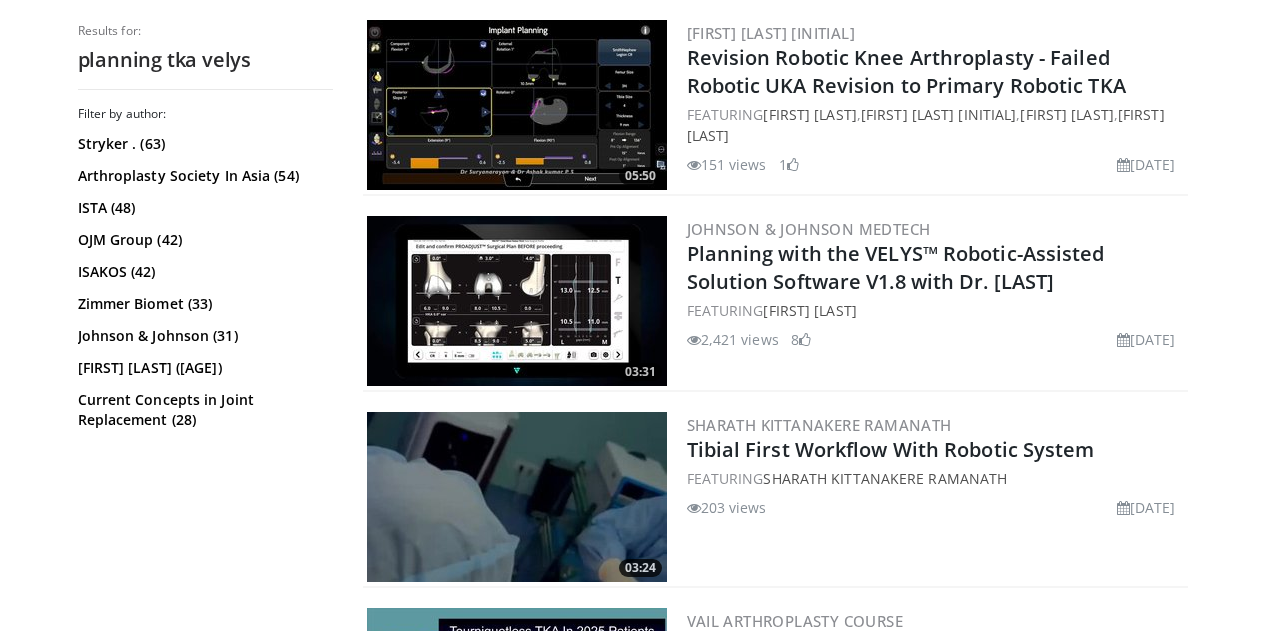 click on "Planning with the VELYS™ Robotic-Assisted Solution Software V1.8 with Dr. [LAST]" at bounding box center (935, 268) 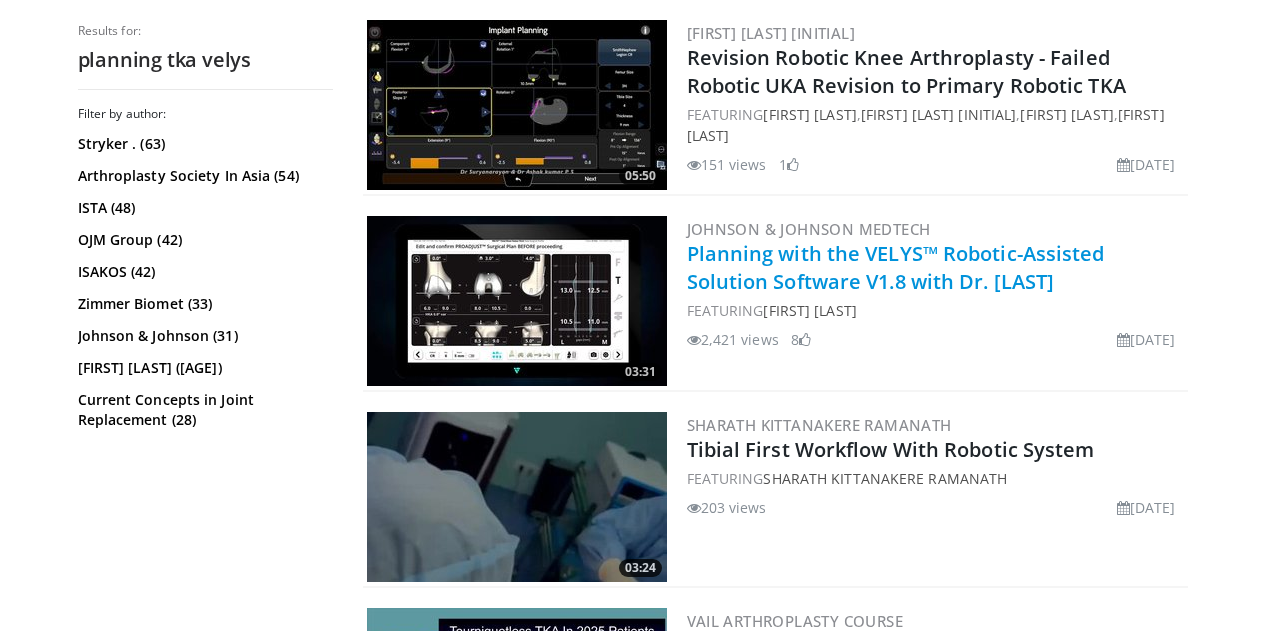 click on "Planning with the VELYS™ Robotic-Assisted Solution Software V1.8 with Dr. Chakour" at bounding box center [896, 267] 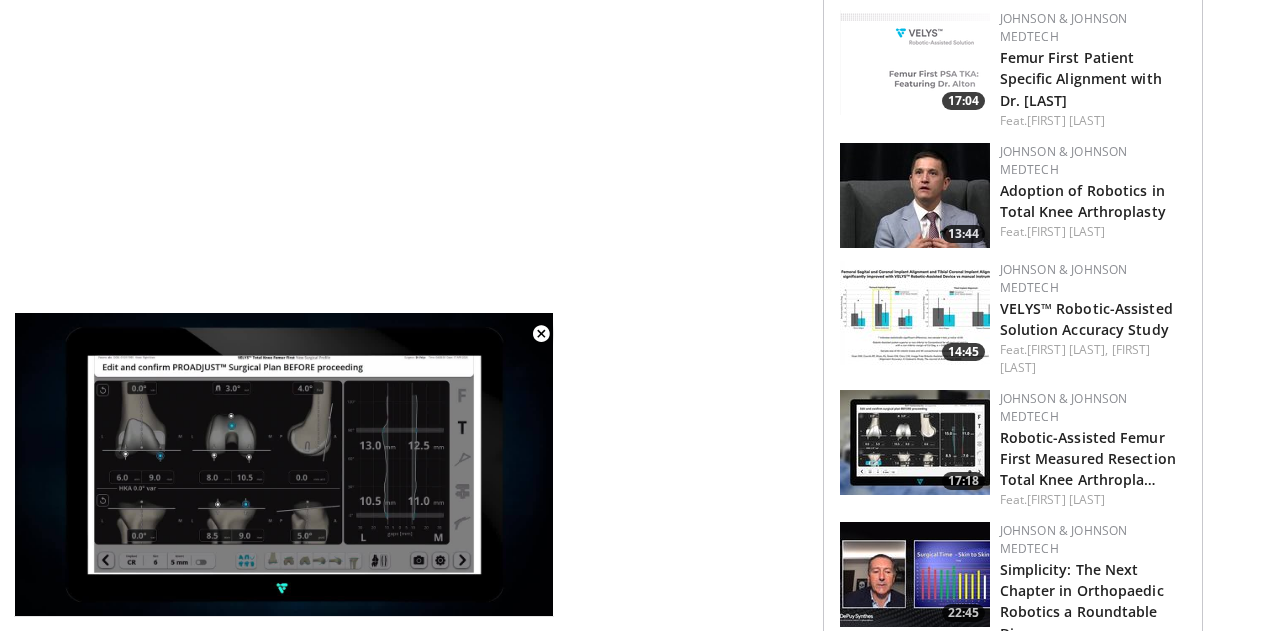 scroll, scrollTop: 1342, scrollLeft: 0, axis: vertical 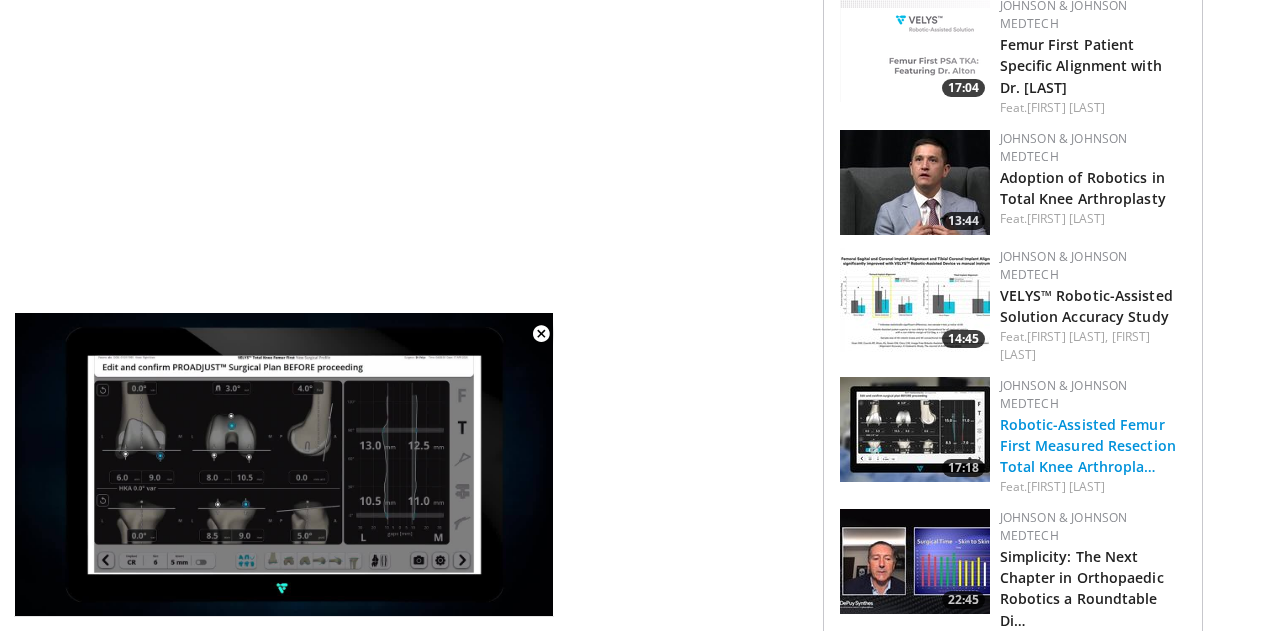 click on "Robotic-Assisted Femur First Measured Resection Total Knee Arthropla…" at bounding box center (1088, 445) 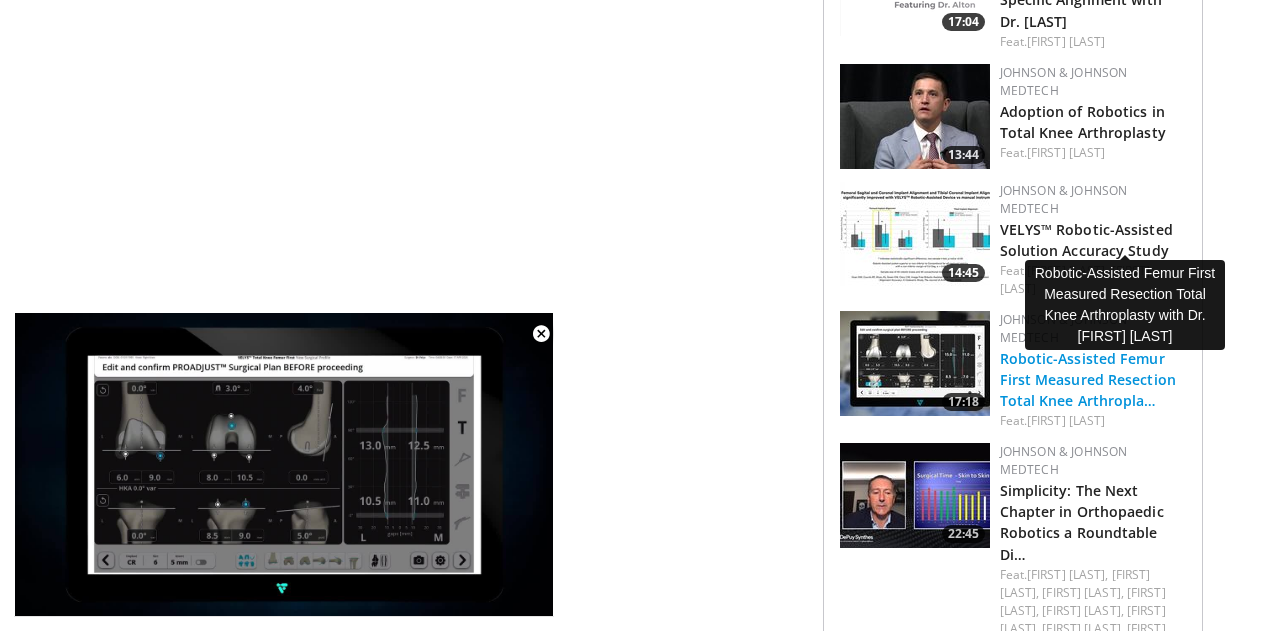 scroll, scrollTop: 1409, scrollLeft: 0, axis: vertical 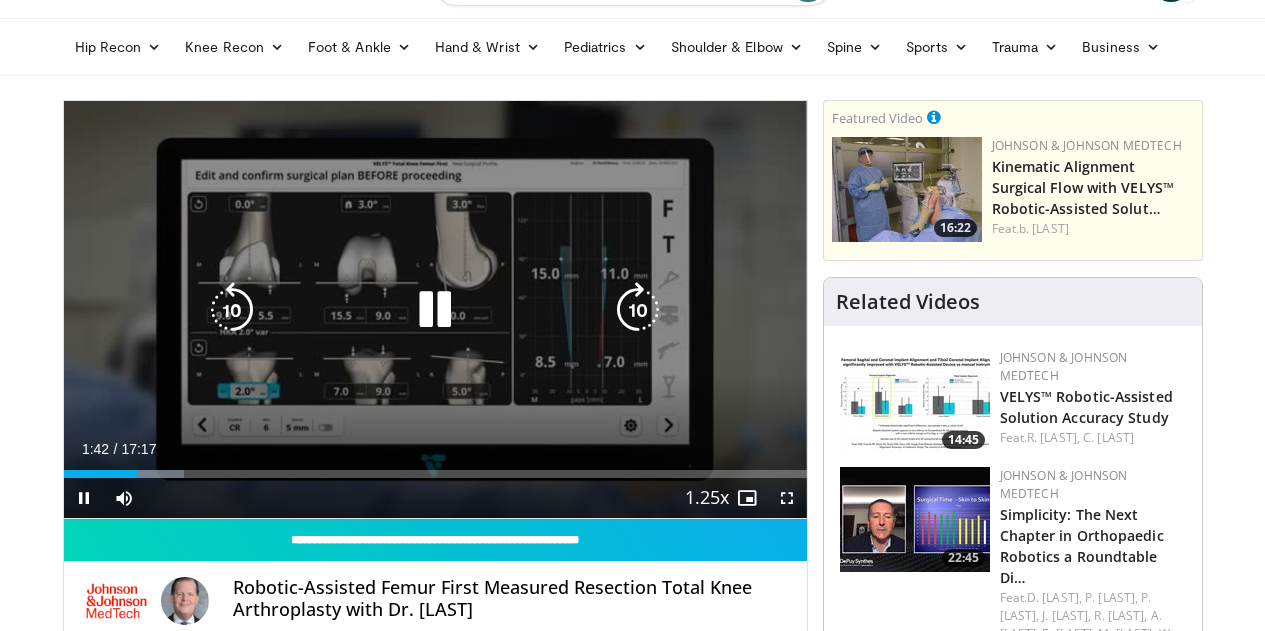 click on "10 seconds
Tap to unmute" at bounding box center [435, 309] 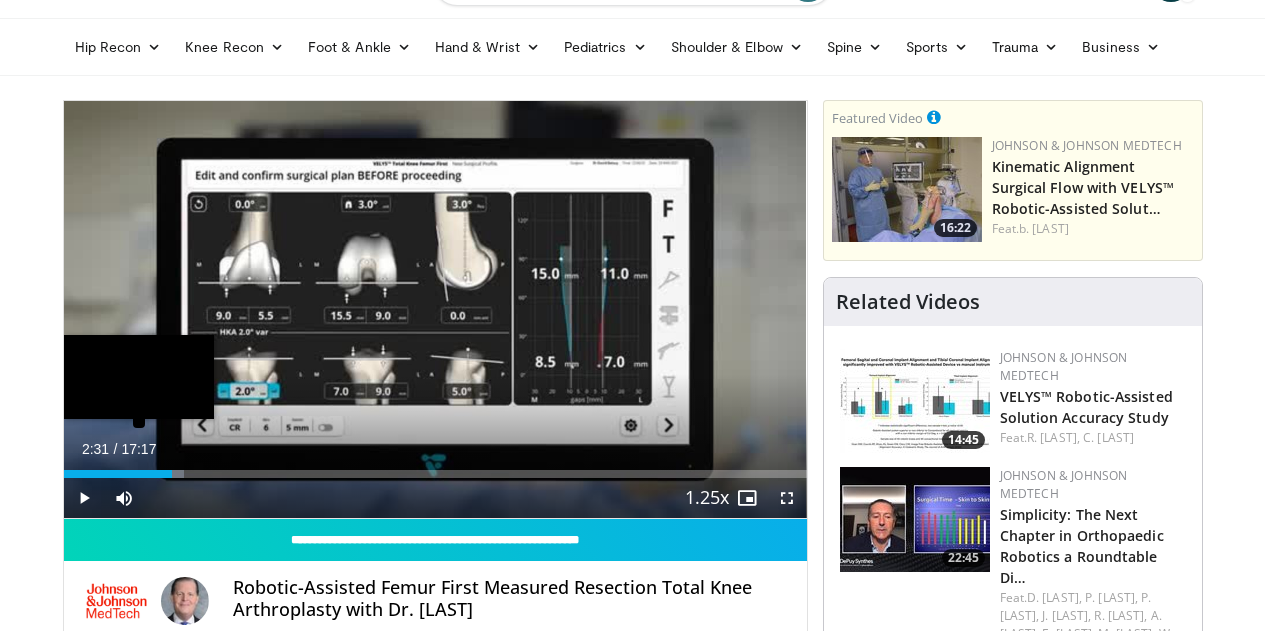 click on "02:31" at bounding box center [118, 474] 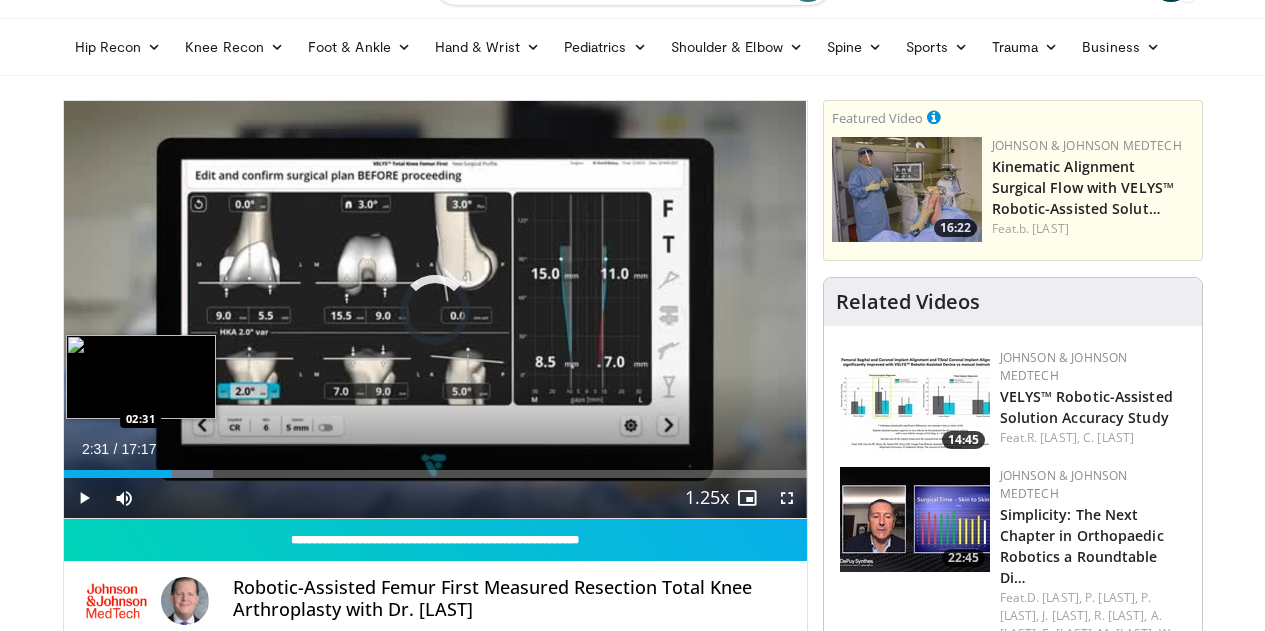 click on "Loaded :  20.07% 02:31 02:31" at bounding box center (435, 474) 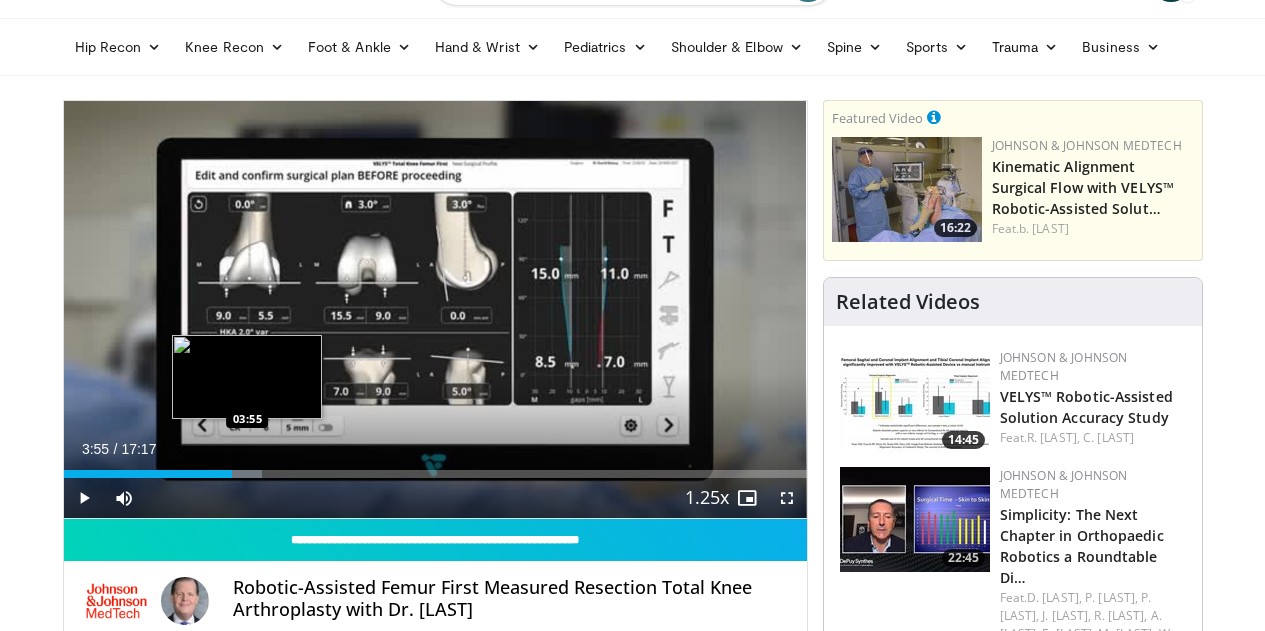 click on "Loaded :  26.76% 03:55 03:55" at bounding box center (435, 474) 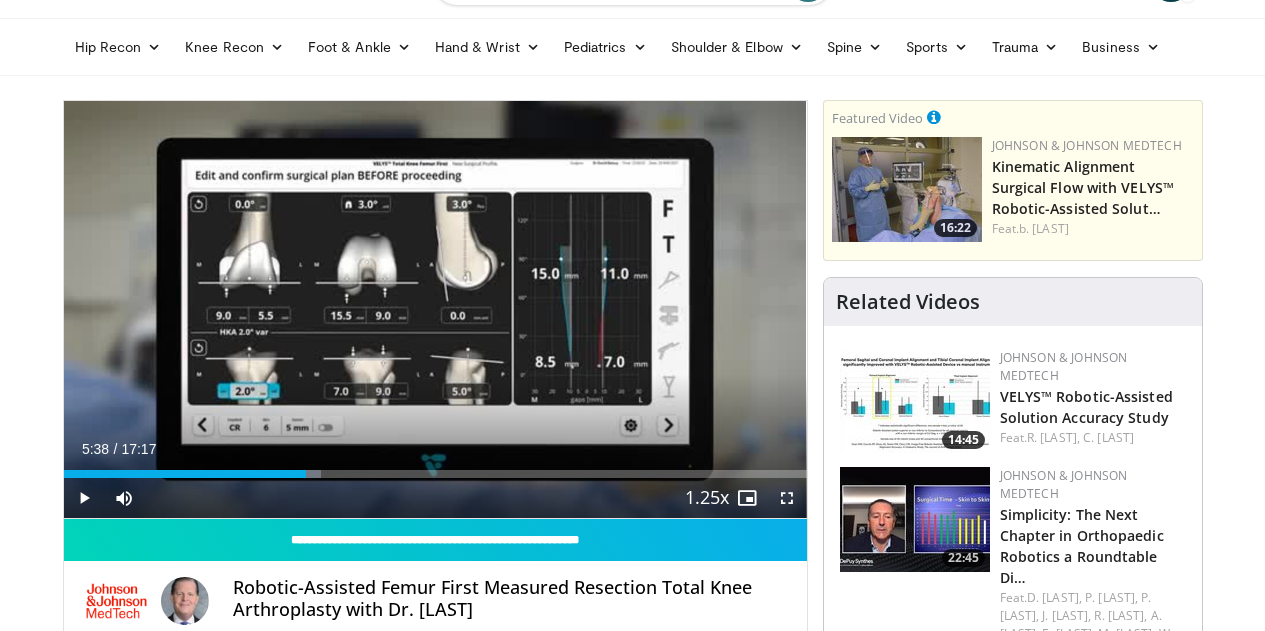 click on "Current Time  5:38 / Duration  17:17 Play Skip Backward Skip Forward Mute Loaded :  34.69% 05:38 05:38 Stream Type  LIVE Seek to live, currently behind live LIVE   1.25x Playback Rate 0.5x 0.75x 1x 1.25x , selected 1.5x 1.75x 2x Chapters Chapters Descriptions descriptions off , selected Captions captions settings , opens captions settings dialog captions off , selected Audio Track en (Main) , selected Fullscreen Enable picture-in-picture mode" at bounding box center [435, 498] 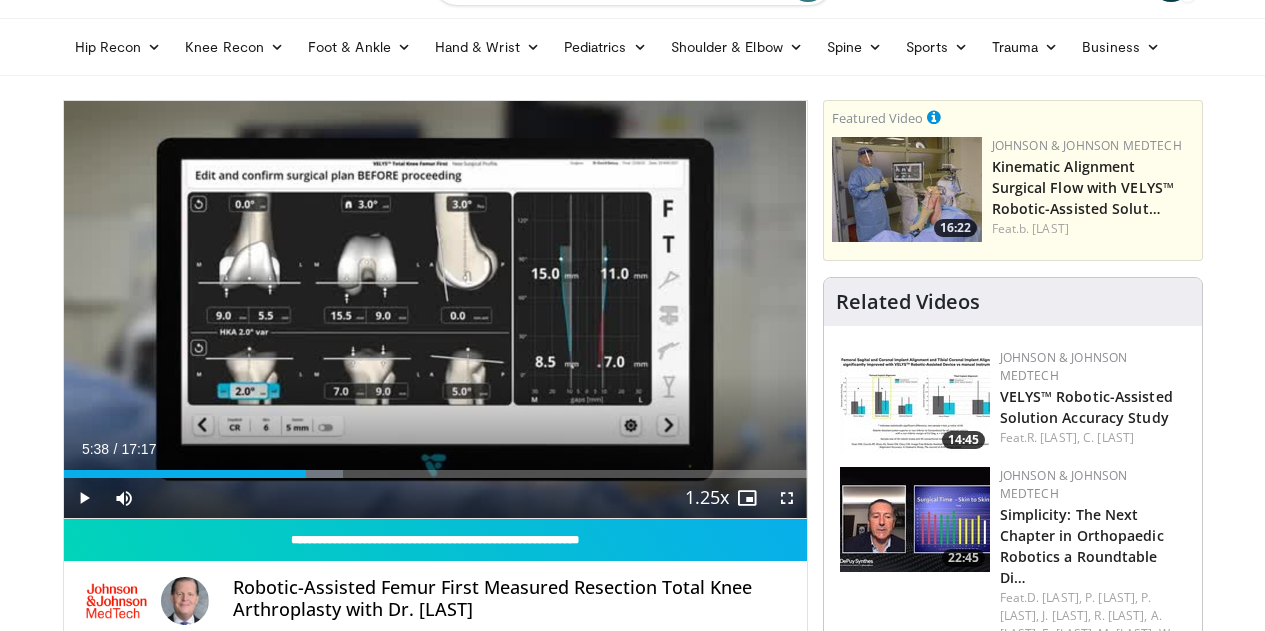 click on "Current Time  5:38 / Duration  17:17 Play Skip Backward Skip Forward Mute Loaded :  37.58% 05:38 05:38 Stream Type  LIVE Seek to live, currently behind live LIVE   1.25x Playback Rate 0.5x 0.75x 1x 1.25x , selected 1.5x 1.75x 2x Chapters Chapters Descriptions descriptions off , selected Captions captions settings , opens captions settings dialog captions off , selected Audio Track en (Main) , selected Fullscreen Enable picture-in-picture mode" at bounding box center [435, 498] 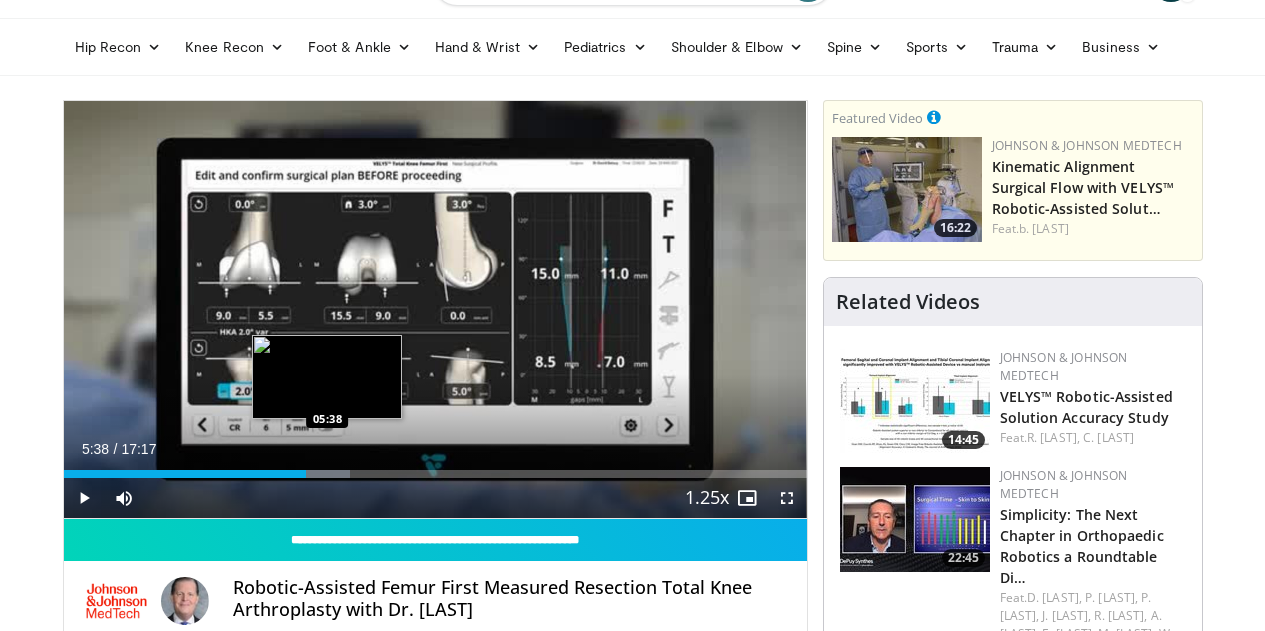 click on "Loaded :  38.54% 05:38 05:38" at bounding box center [435, 474] 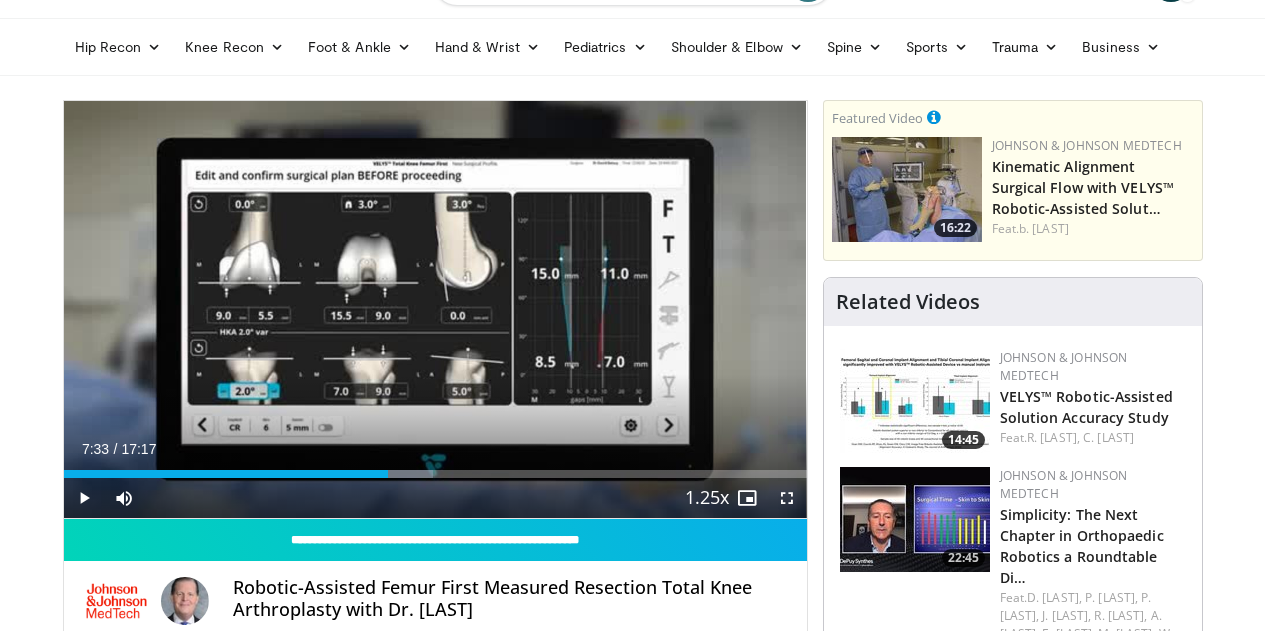 click on "Current Time  7:33 / Duration  17:17 Play Skip Backward Skip Forward Mute Loaded :  49.70% 07:33 07:33 Stream Type  LIVE Seek to live, currently behind live LIVE   1.25x Playback Rate 0.5x 0.75x 1x 1.25x , selected 1.5x 1.75x 2x Chapters Chapters Descriptions descriptions off , selected Captions captions settings , opens captions settings dialog captions off , selected Audio Track en (Main) , selected Fullscreen Enable picture-in-picture mode" at bounding box center [435, 498] 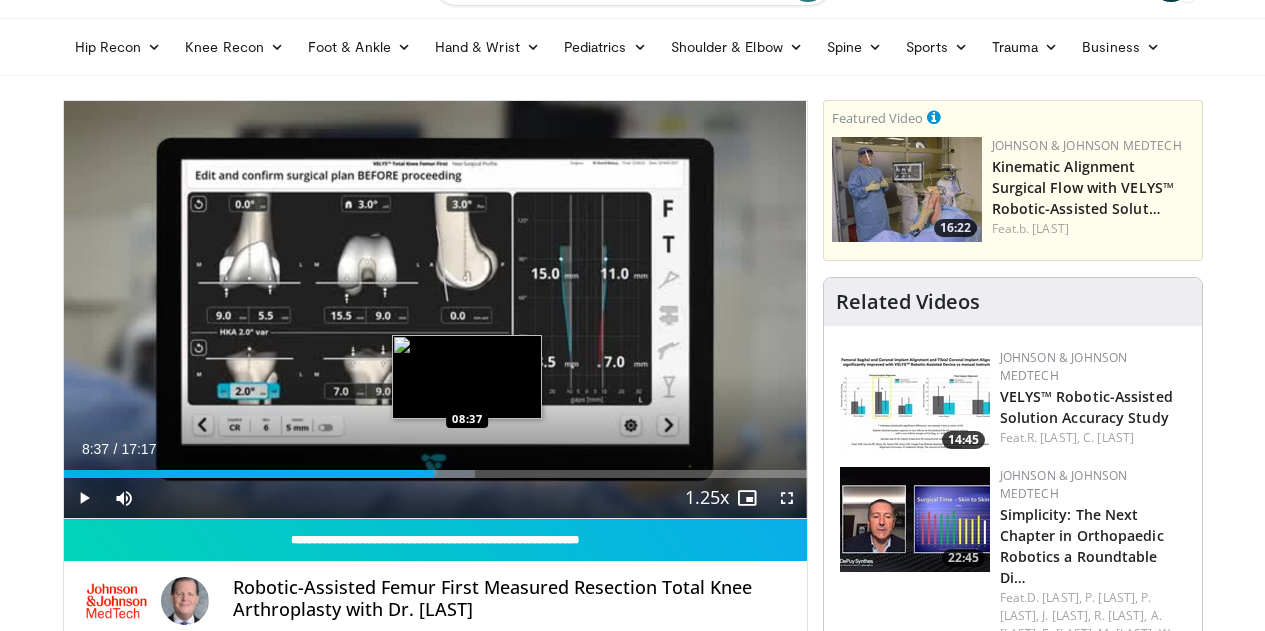 click on "08:37" at bounding box center (249, 474) 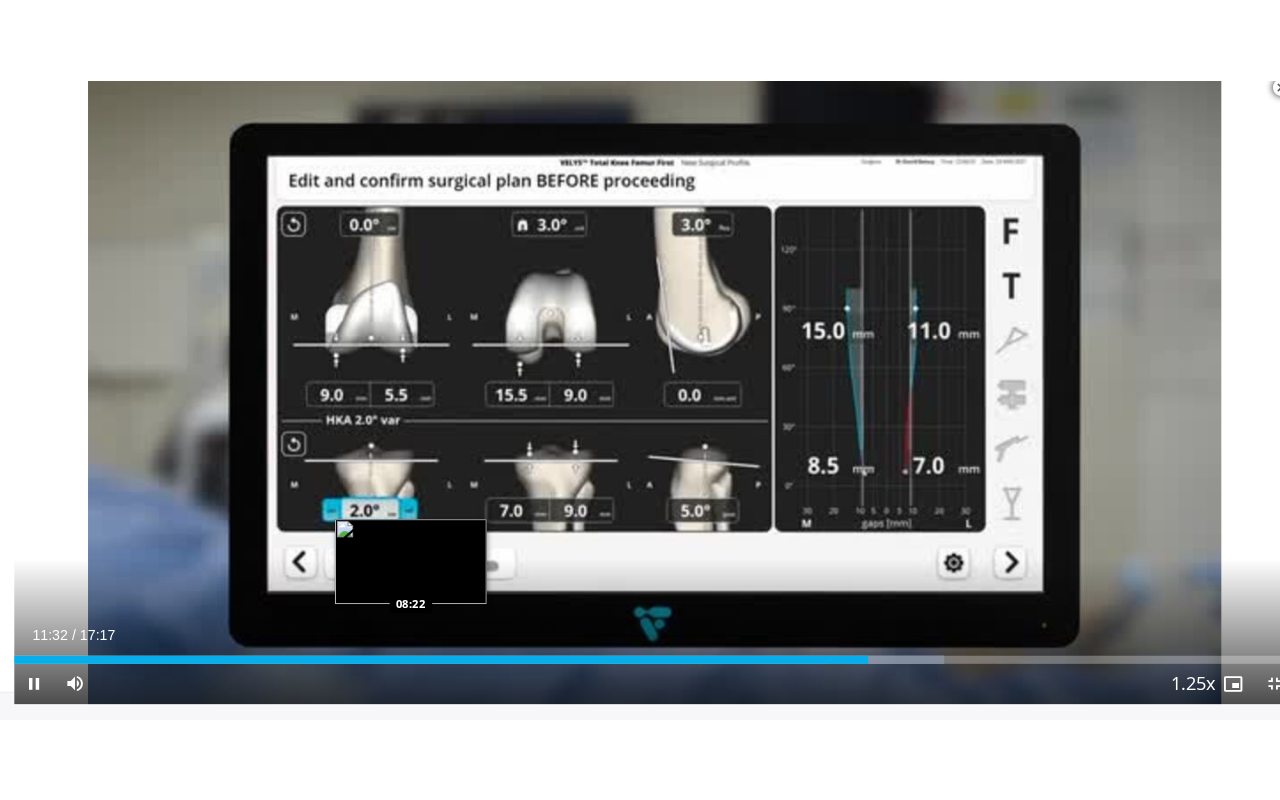 scroll, scrollTop: 2302, scrollLeft: 0, axis: vertical 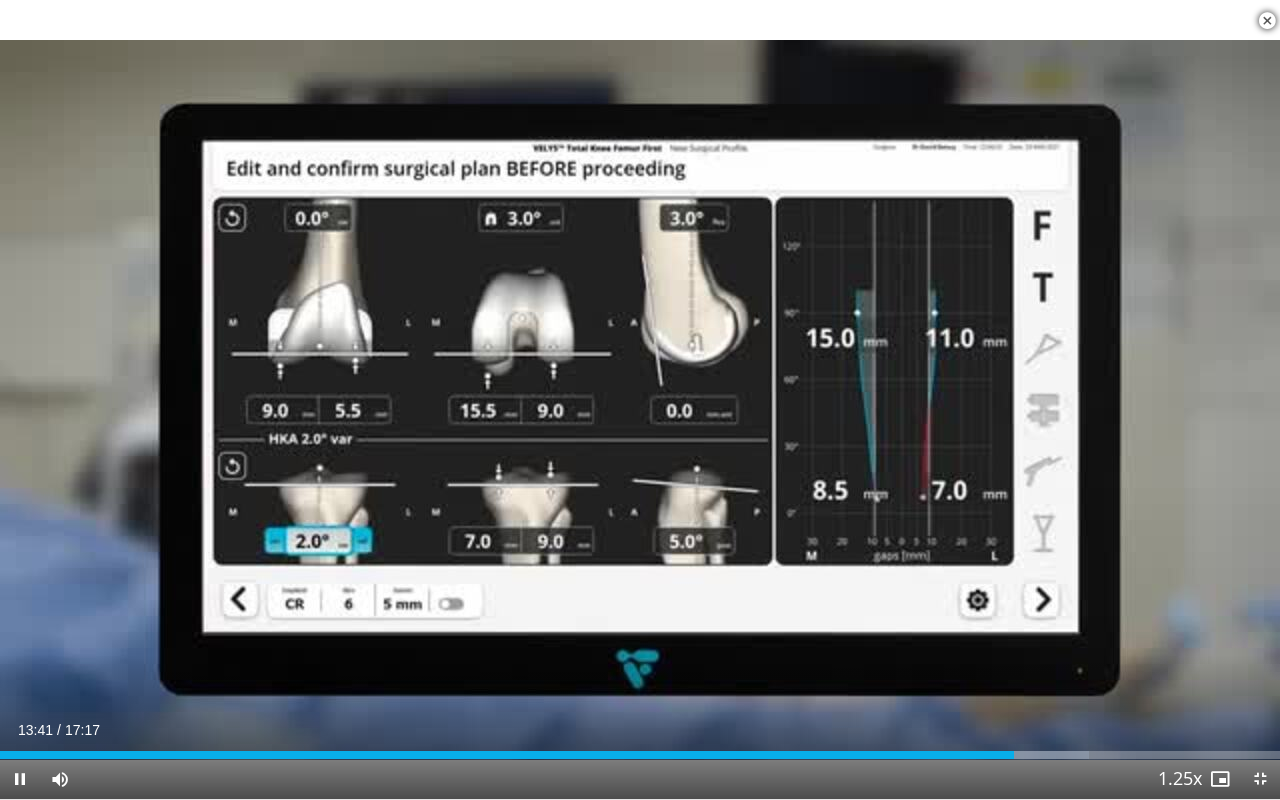 click on "10 seconds
Tap to unmute" at bounding box center (640, 399) 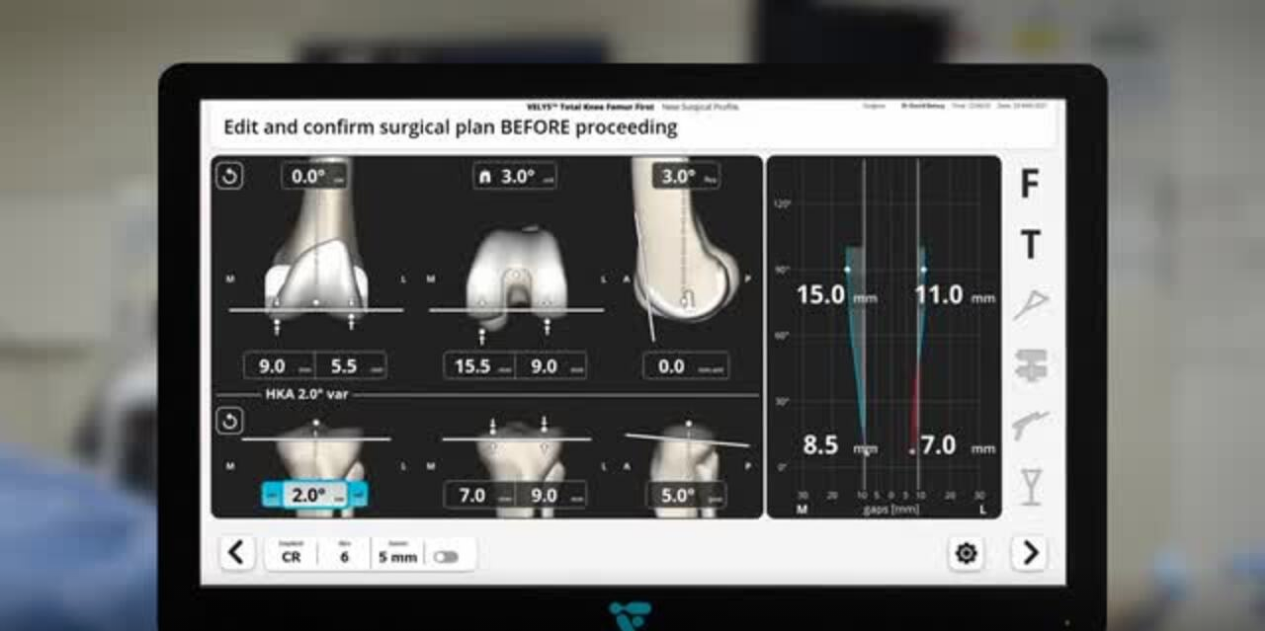 scroll, scrollTop: 363, scrollLeft: 0, axis: vertical 